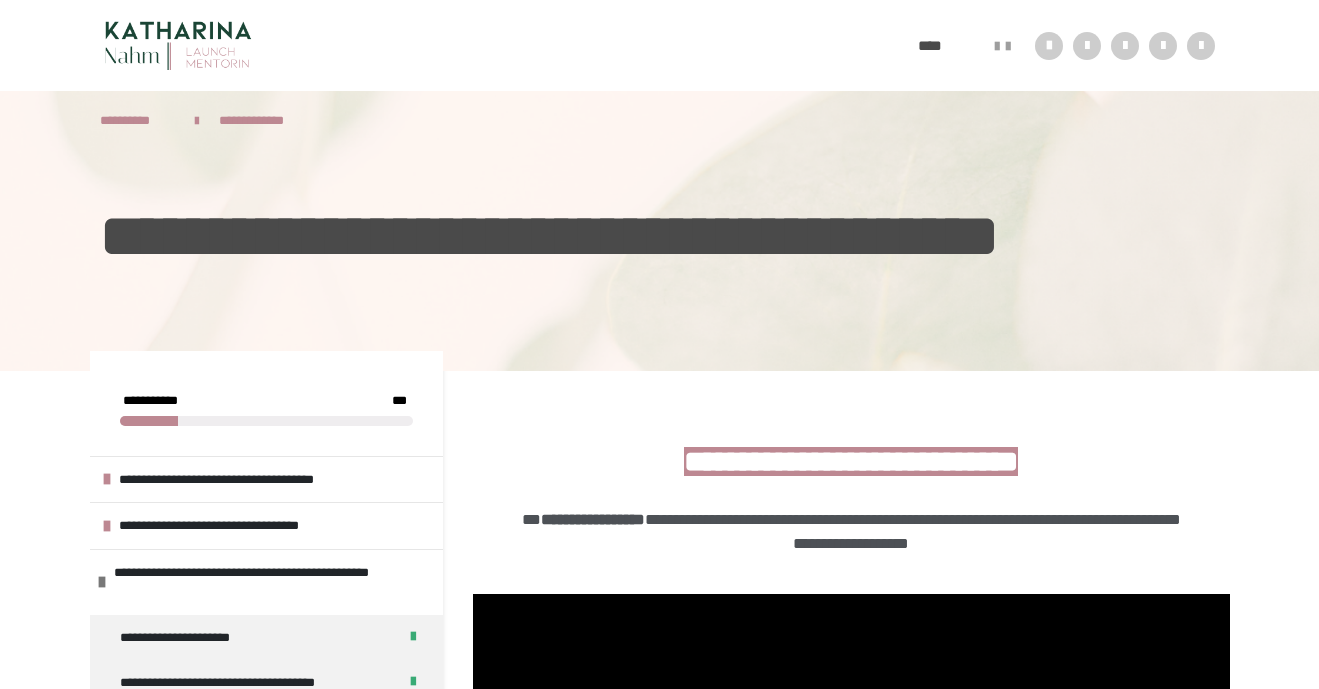 scroll, scrollTop: 274, scrollLeft: 0, axis: vertical 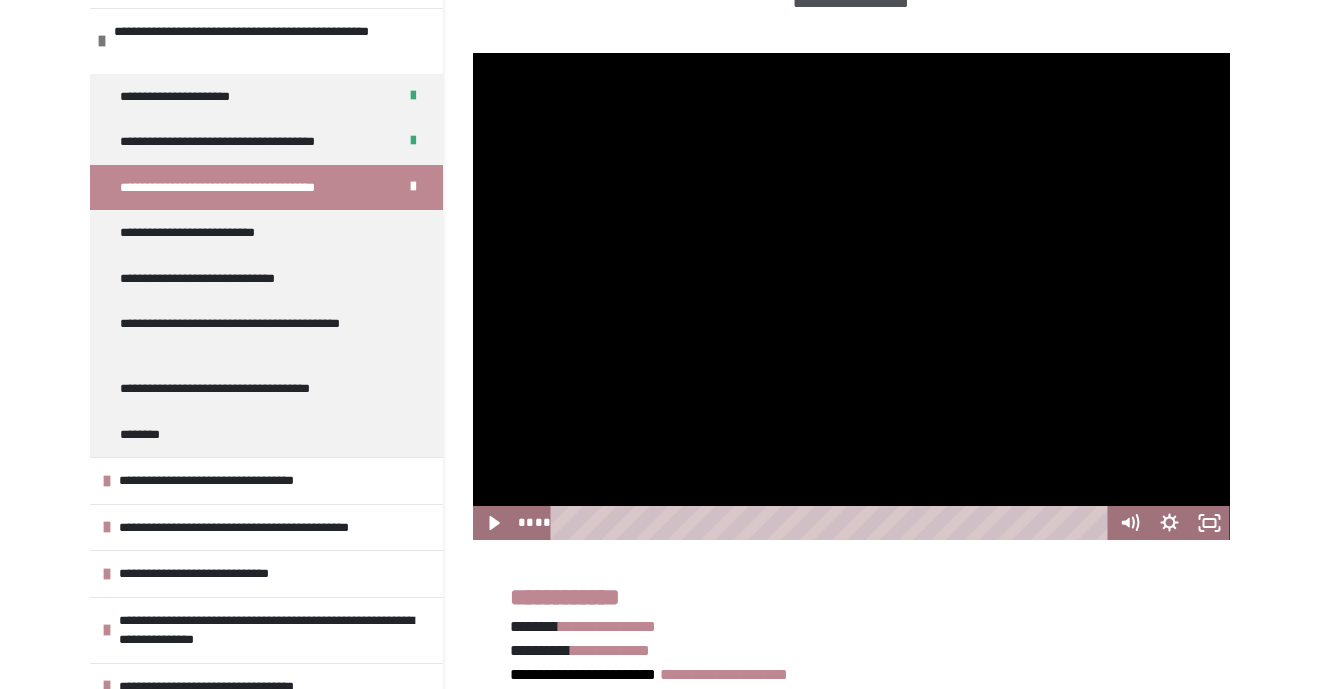 click at bounding box center [851, 296] 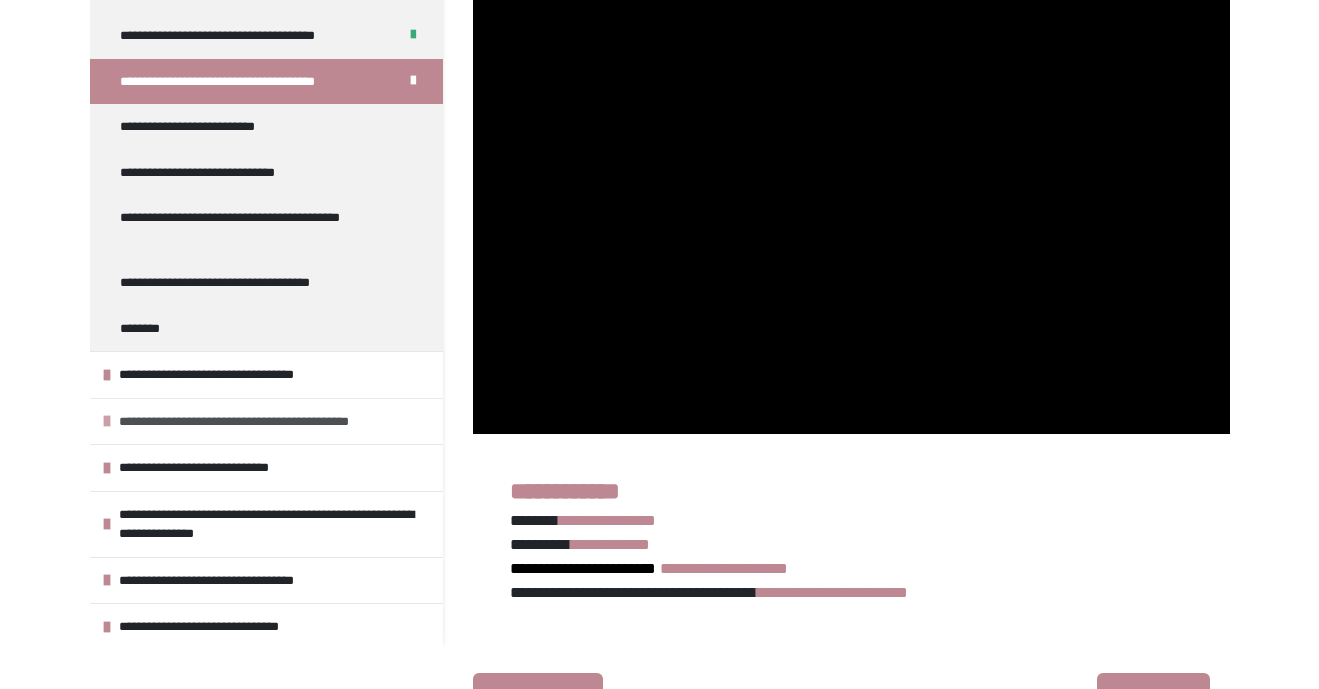 scroll, scrollTop: 635, scrollLeft: 0, axis: vertical 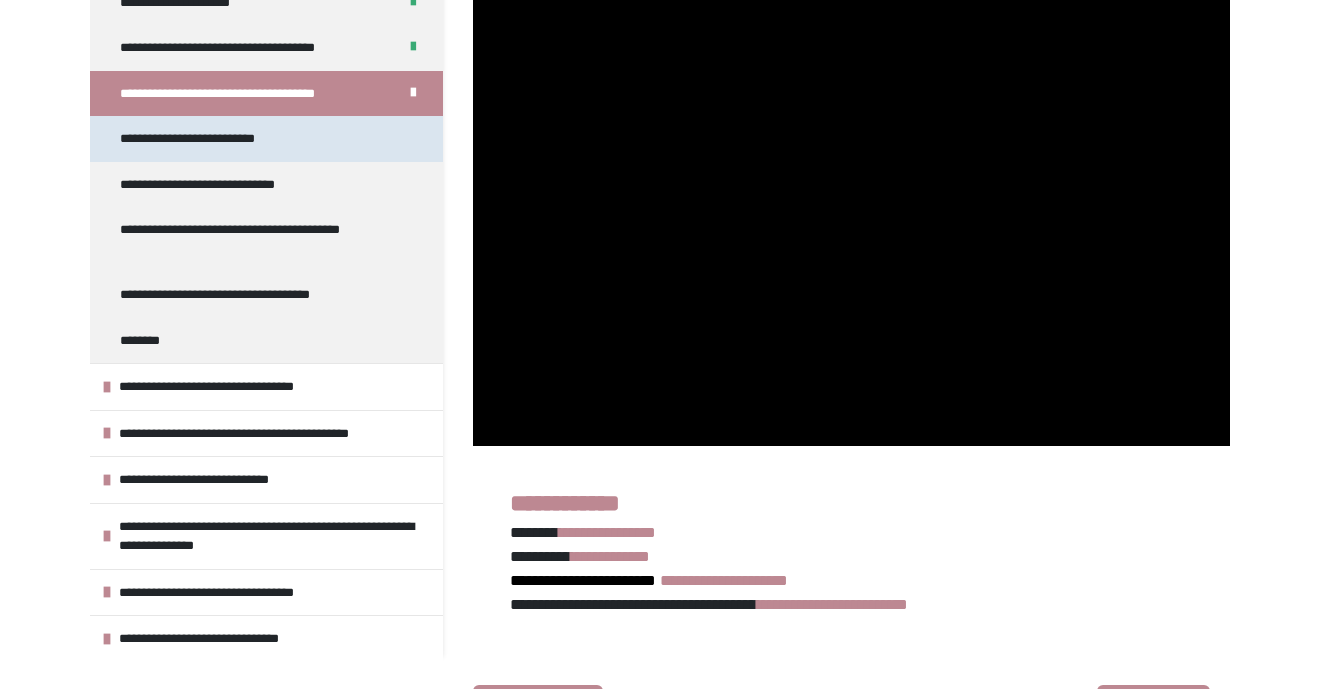 click on "**********" at bounding box center (266, 139) 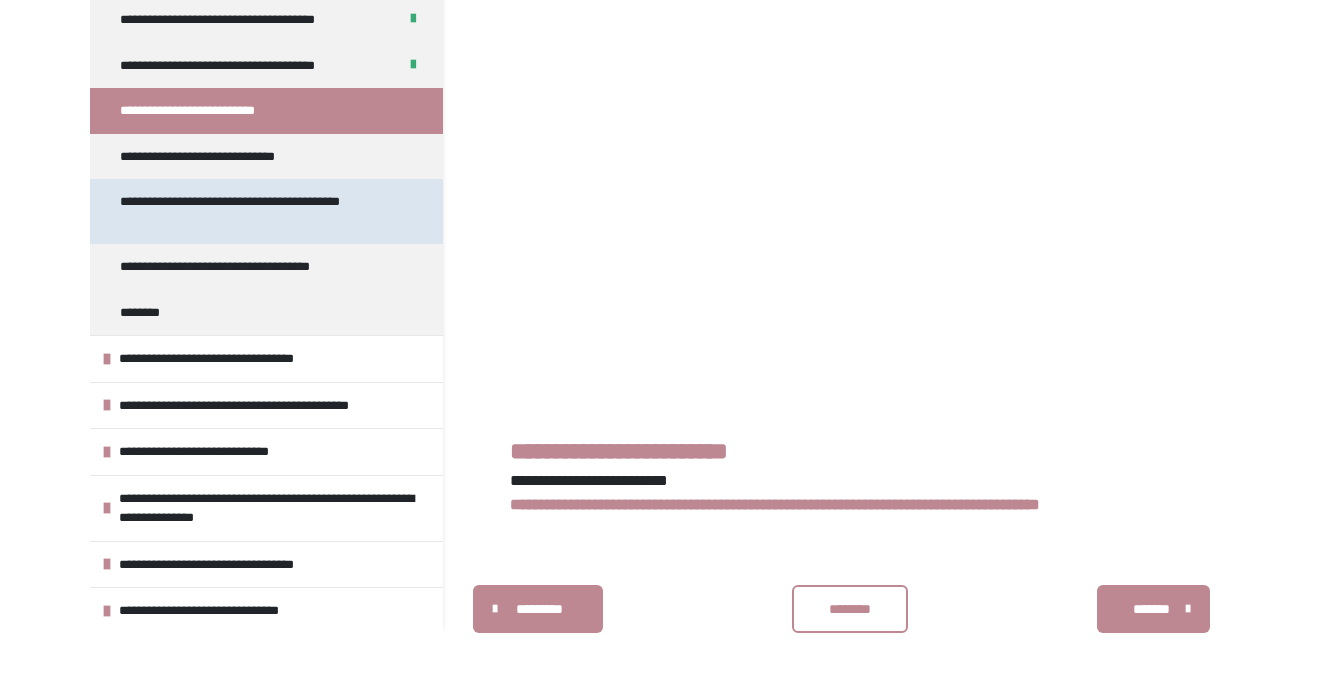 scroll, scrollTop: 664, scrollLeft: 0, axis: vertical 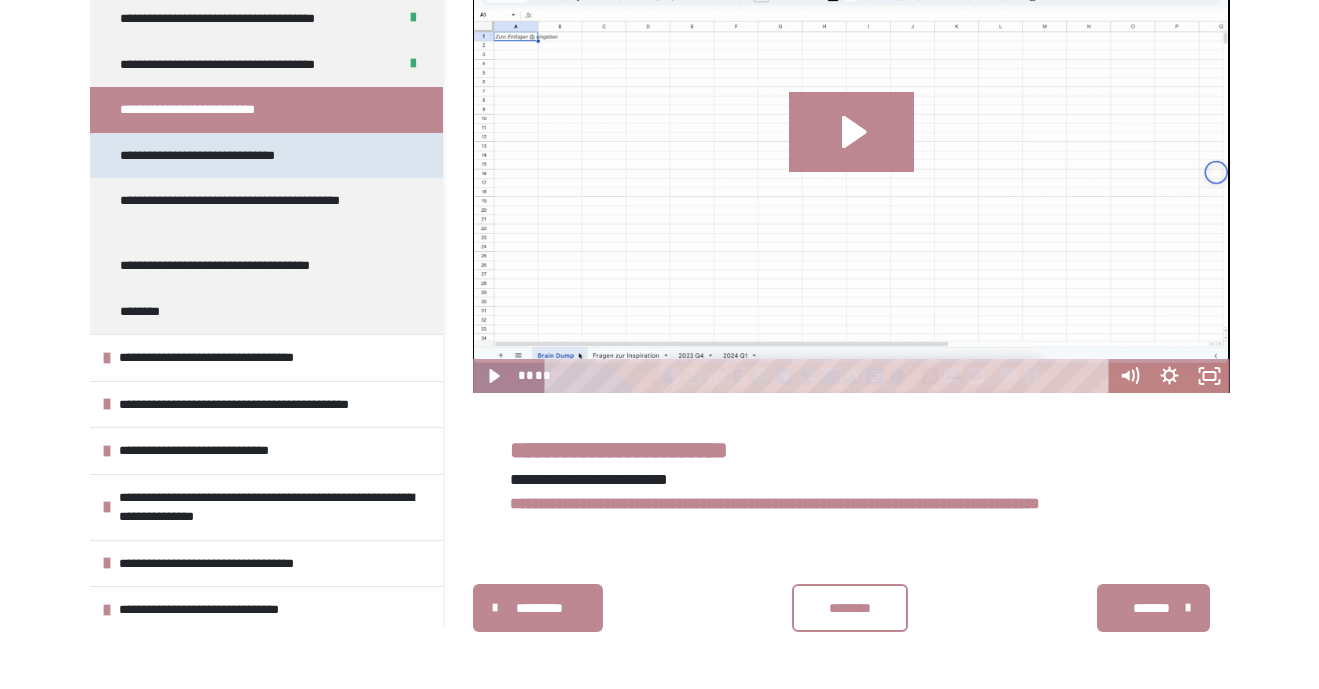 click on "**********" at bounding box center [213, 156] 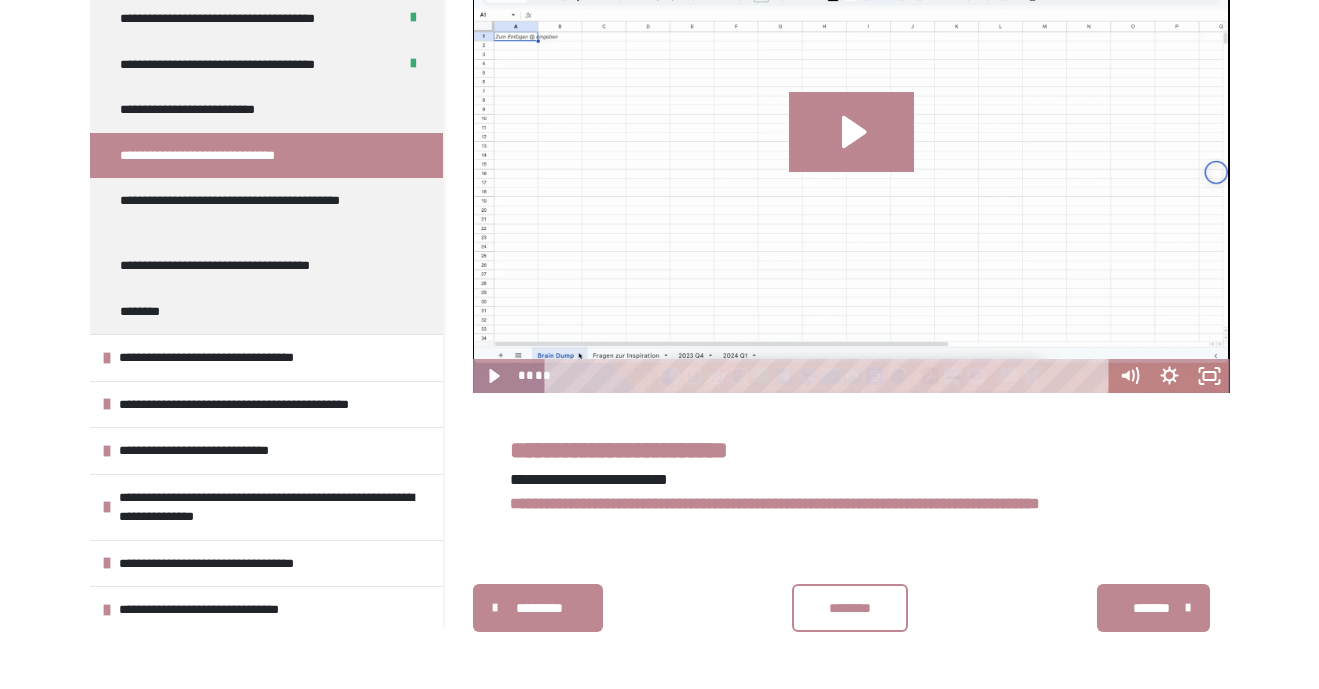 scroll, scrollTop: 607, scrollLeft: 0, axis: vertical 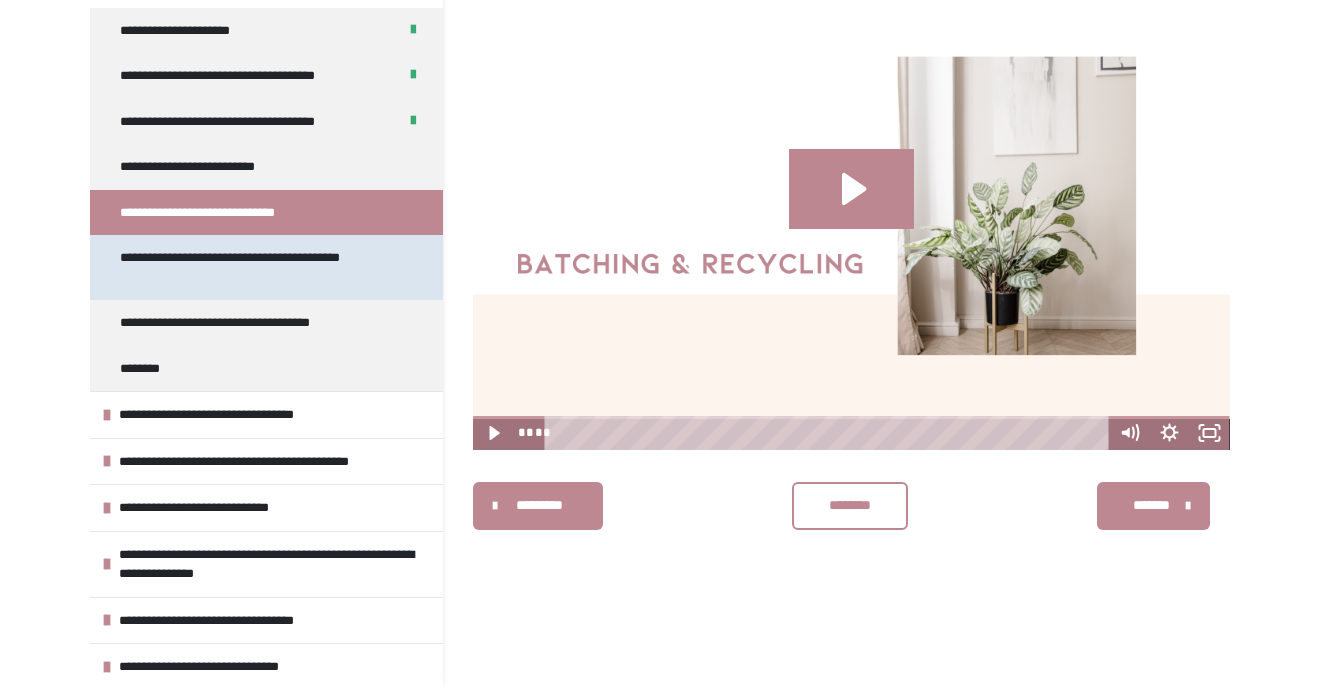click on "**********" at bounding box center (258, 267) 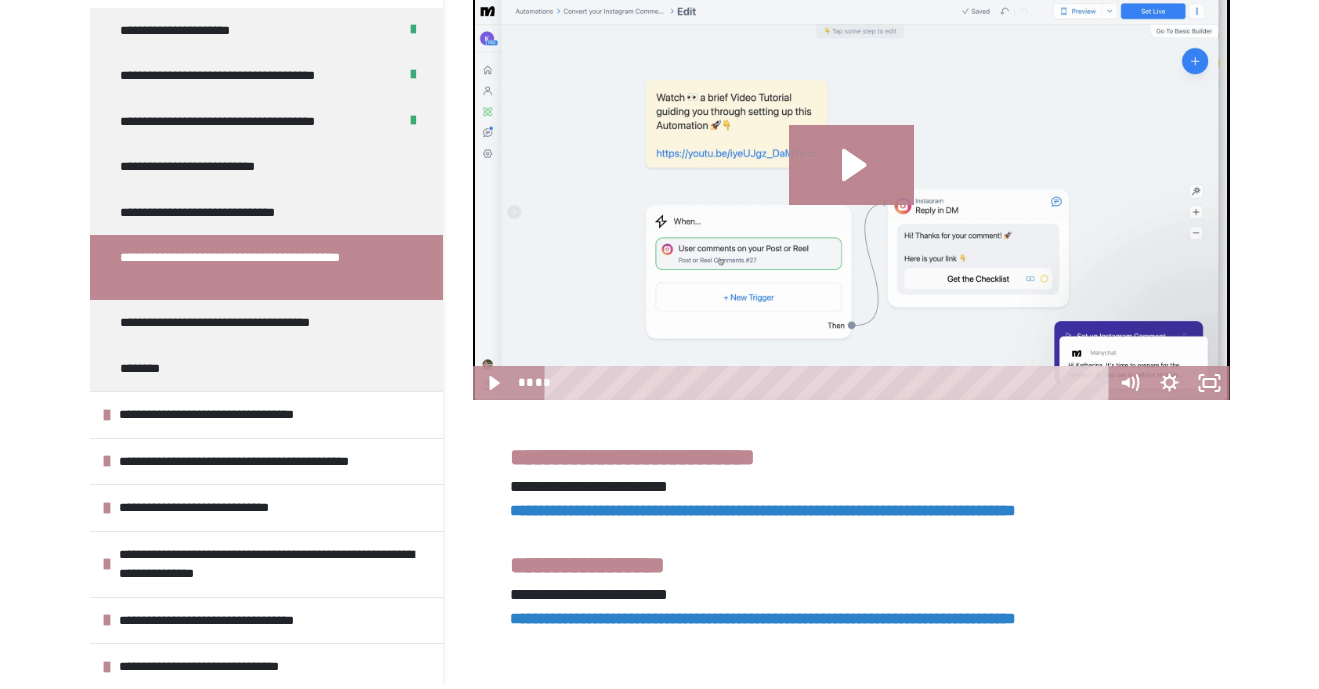 click on "**********" at bounding box center [258, 267] 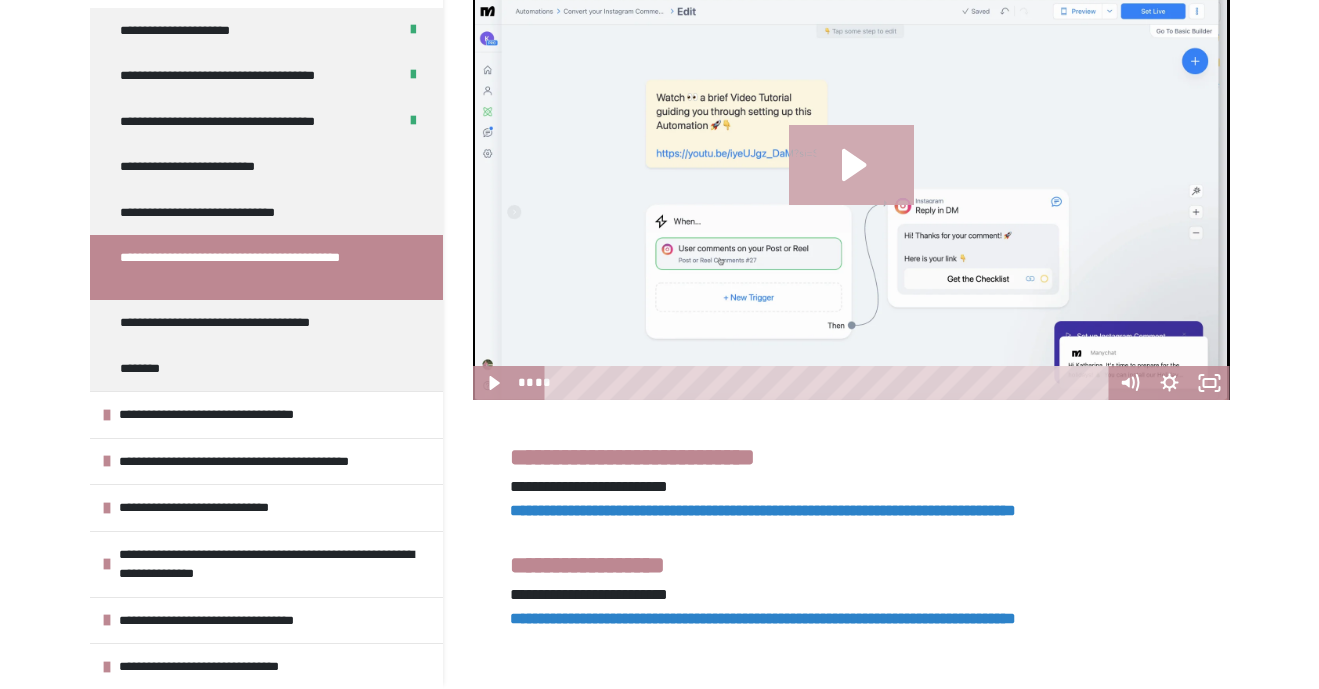 click 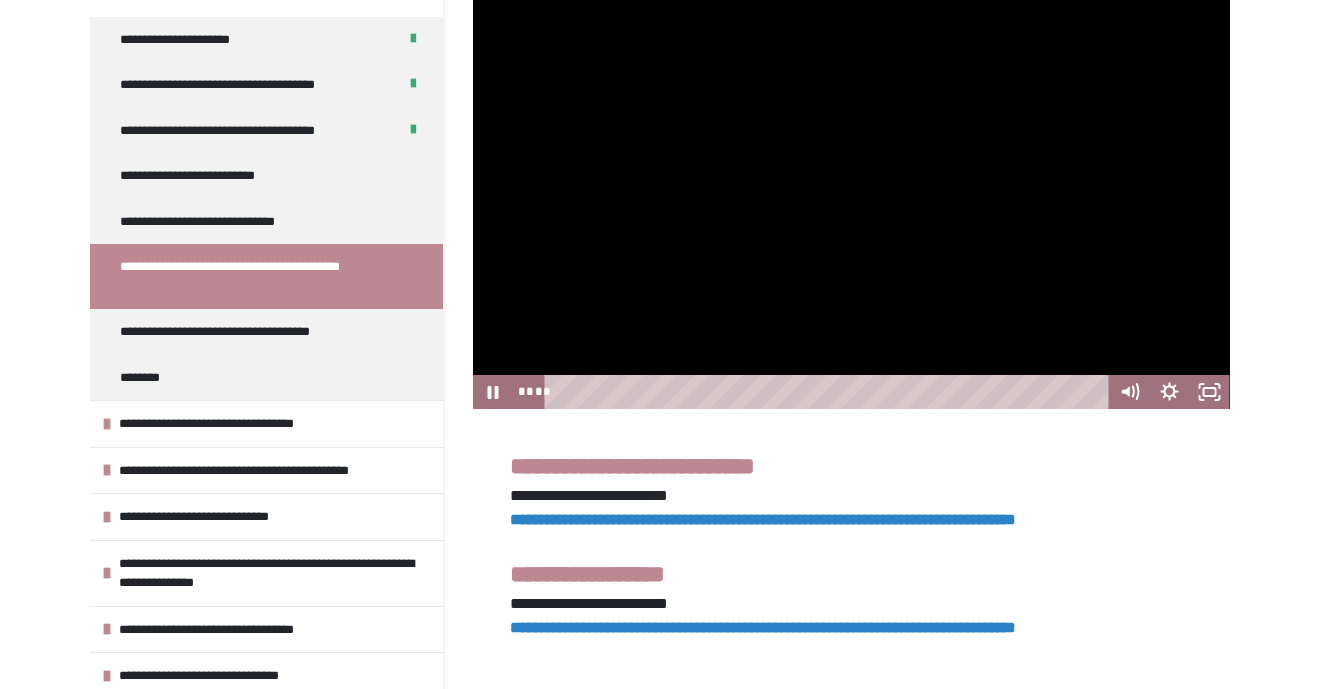 scroll, scrollTop: 652, scrollLeft: 0, axis: vertical 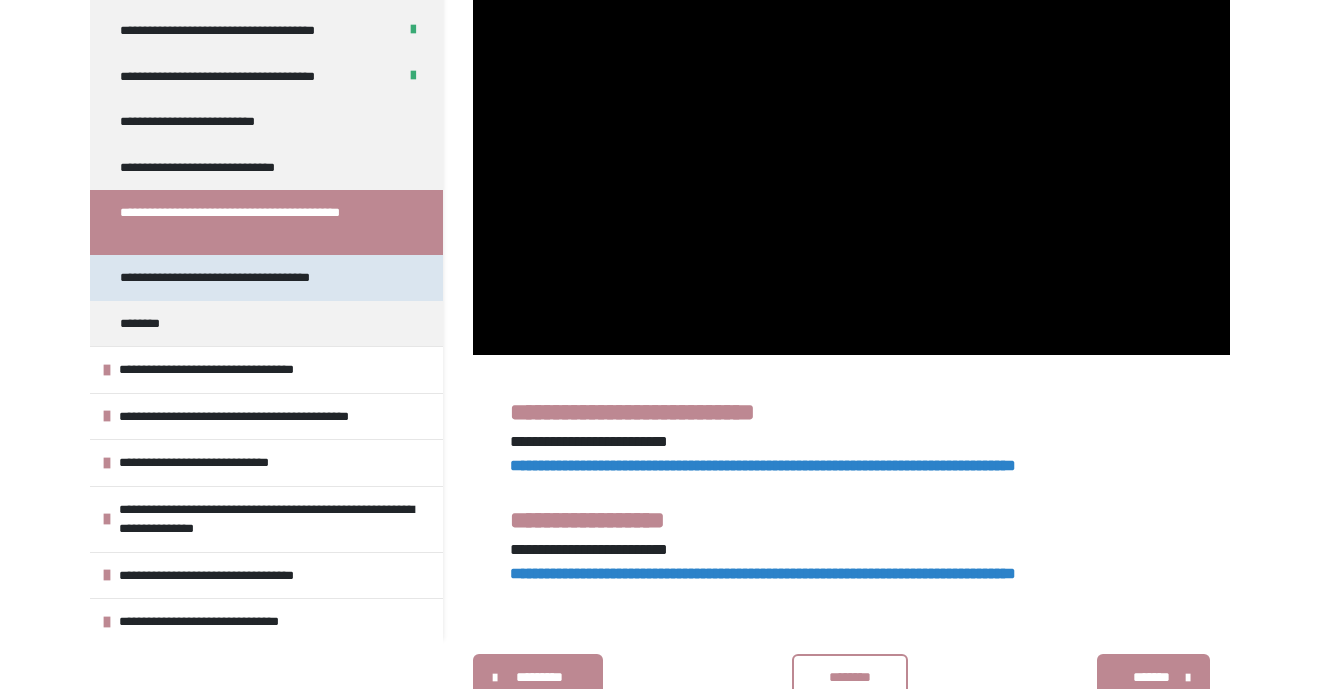 click on "**********" at bounding box center [238, 278] 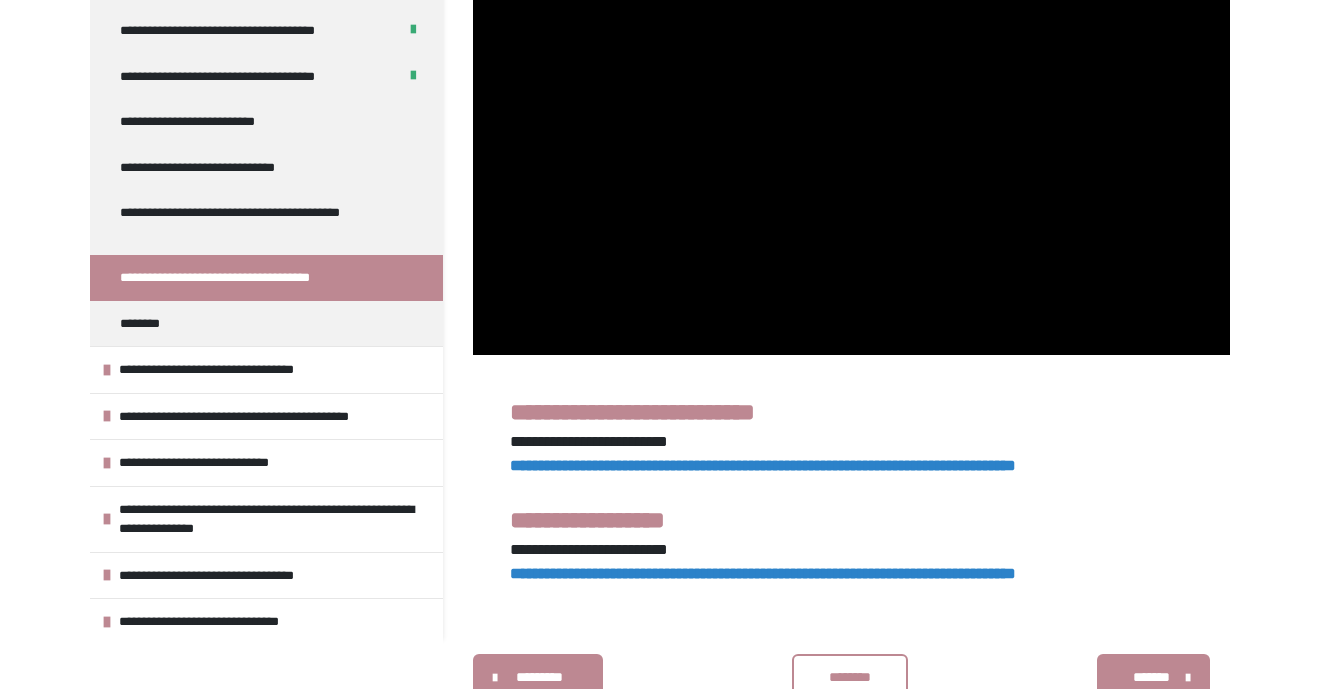 scroll, scrollTop: 607, scrollLeft: 0, axis: vertical 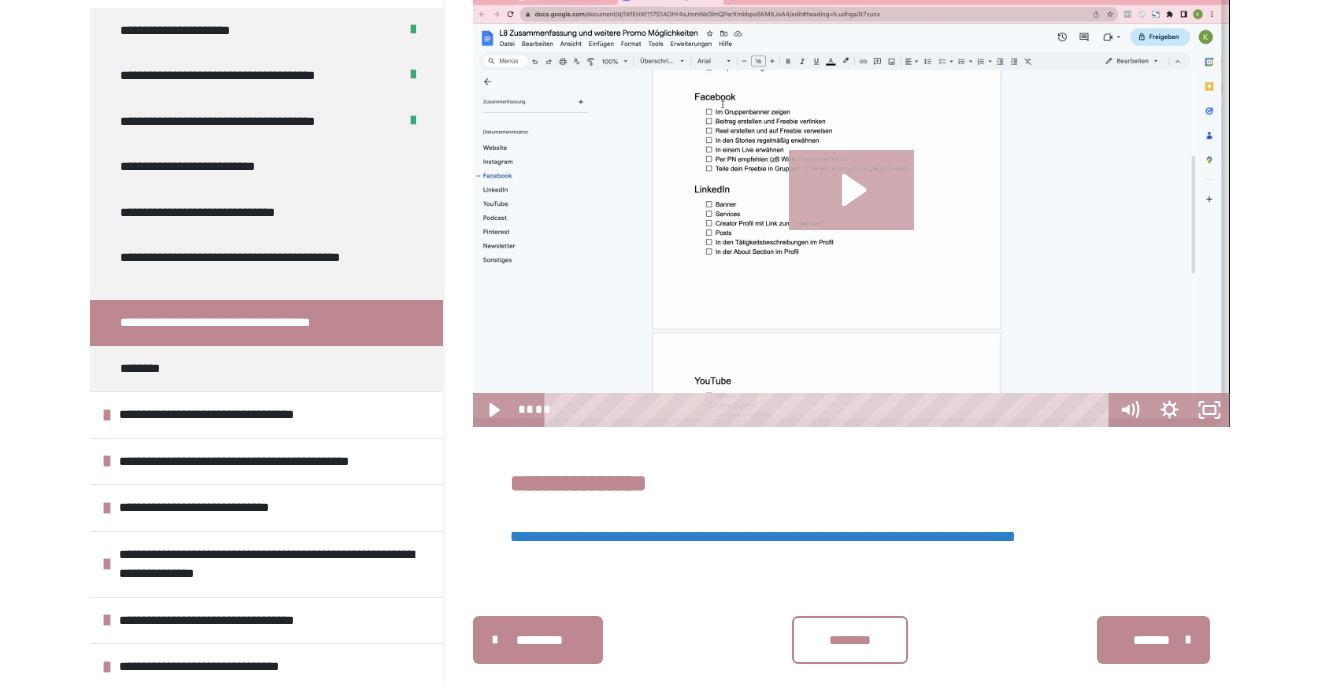 click 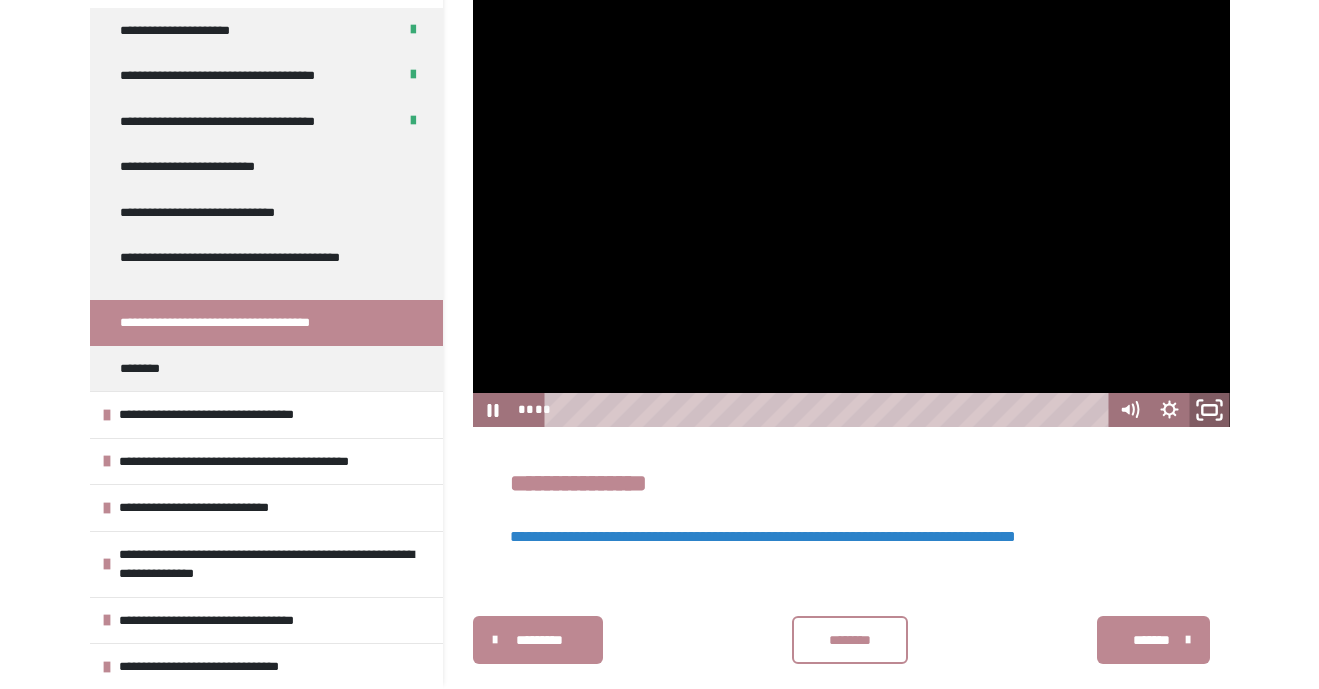 click 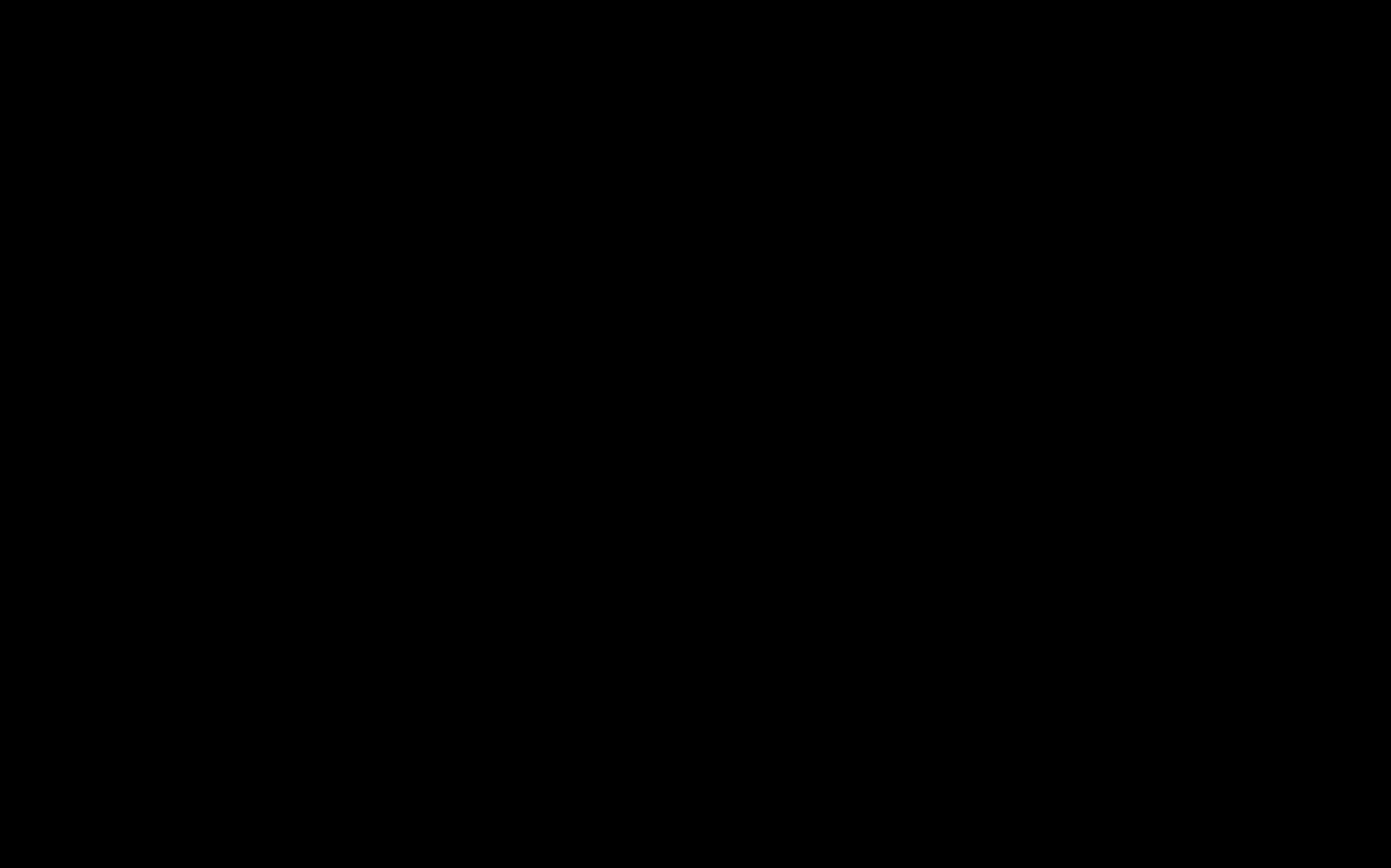 click at bounding box center (696, 434) 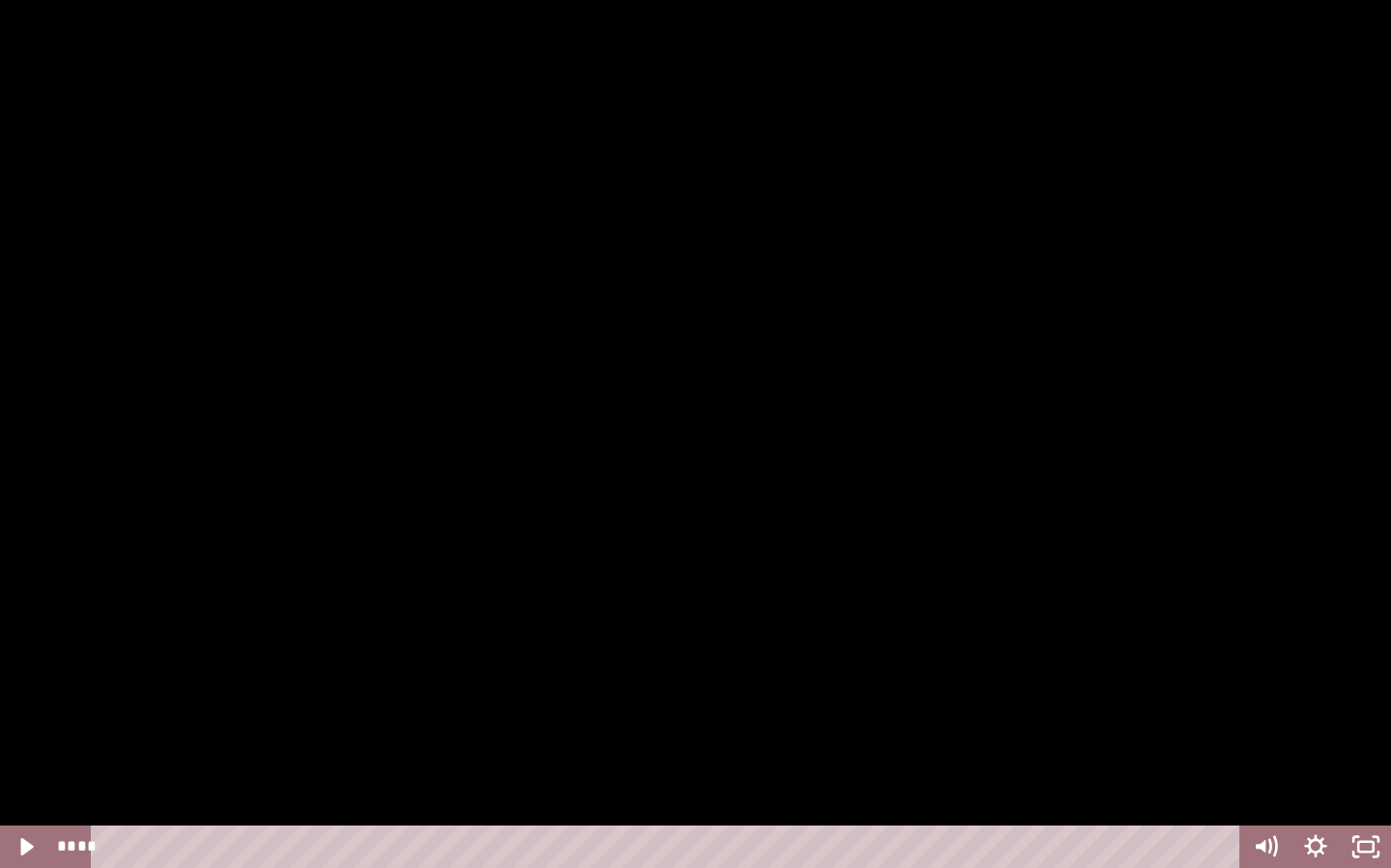 click at bounding box center [696, 434] 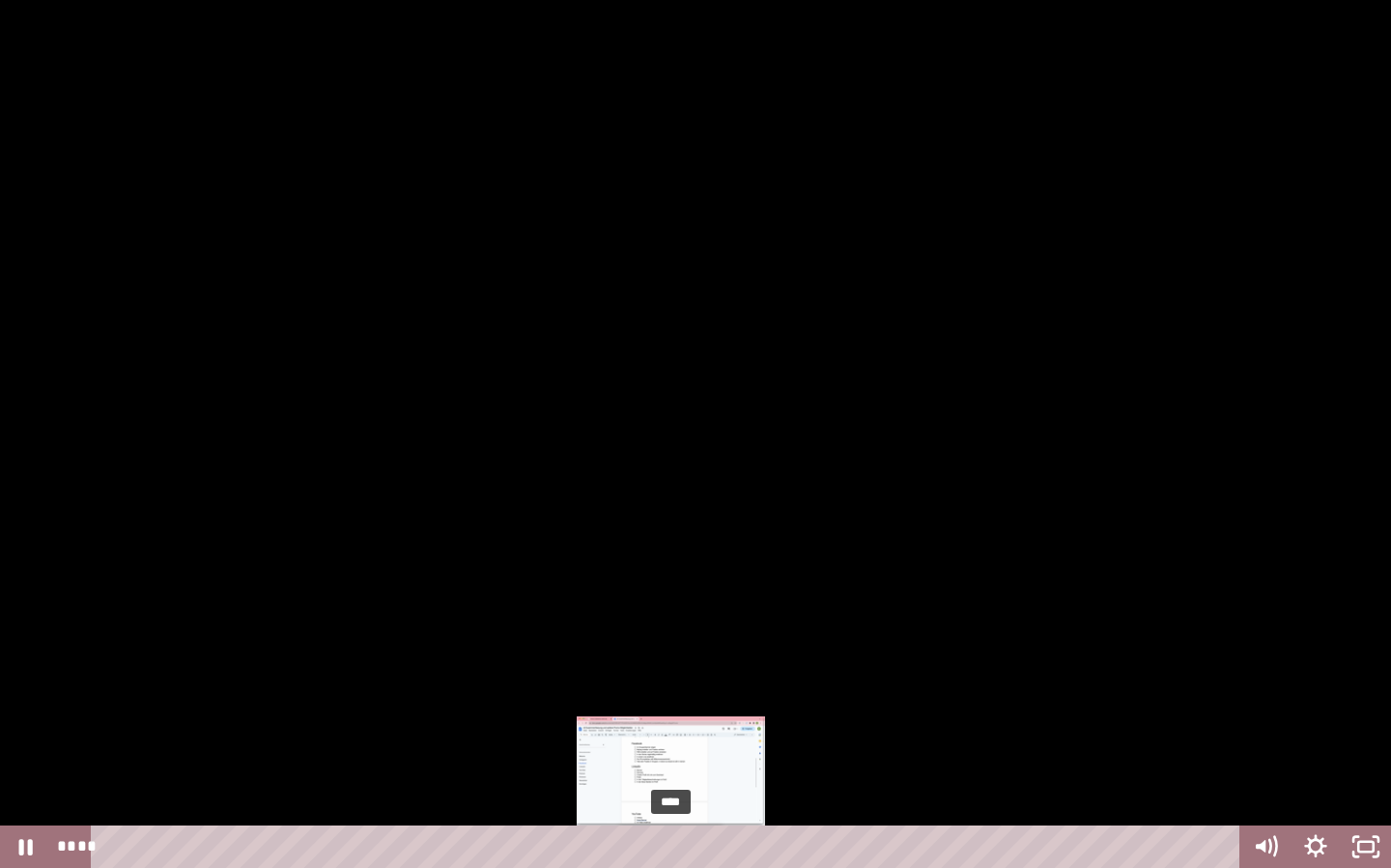 click on "****" at bounding box center (668, 847) 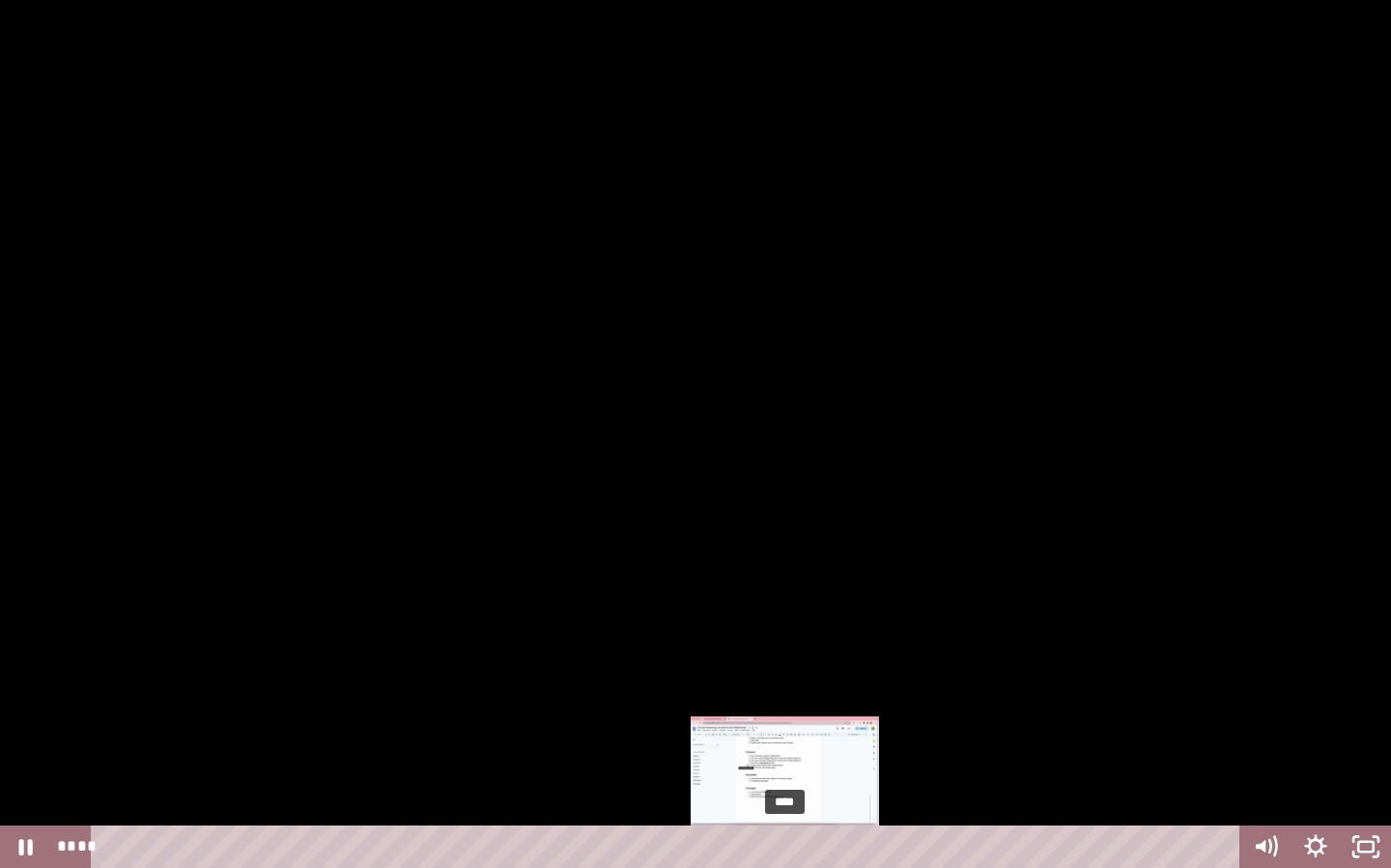 click on "****" at bounding box center (668, 847) 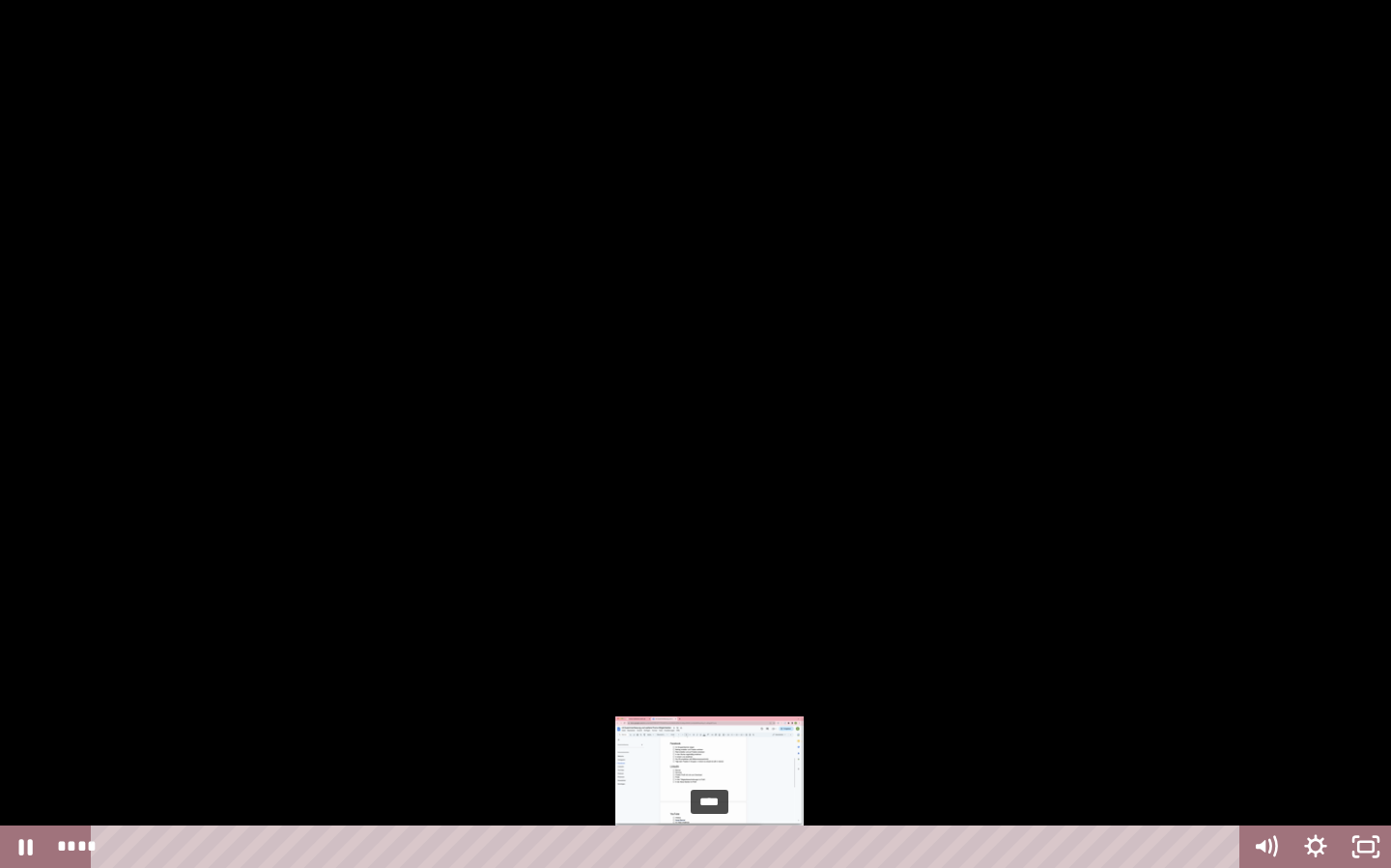 click on "****" at bounding box center (668, 847) 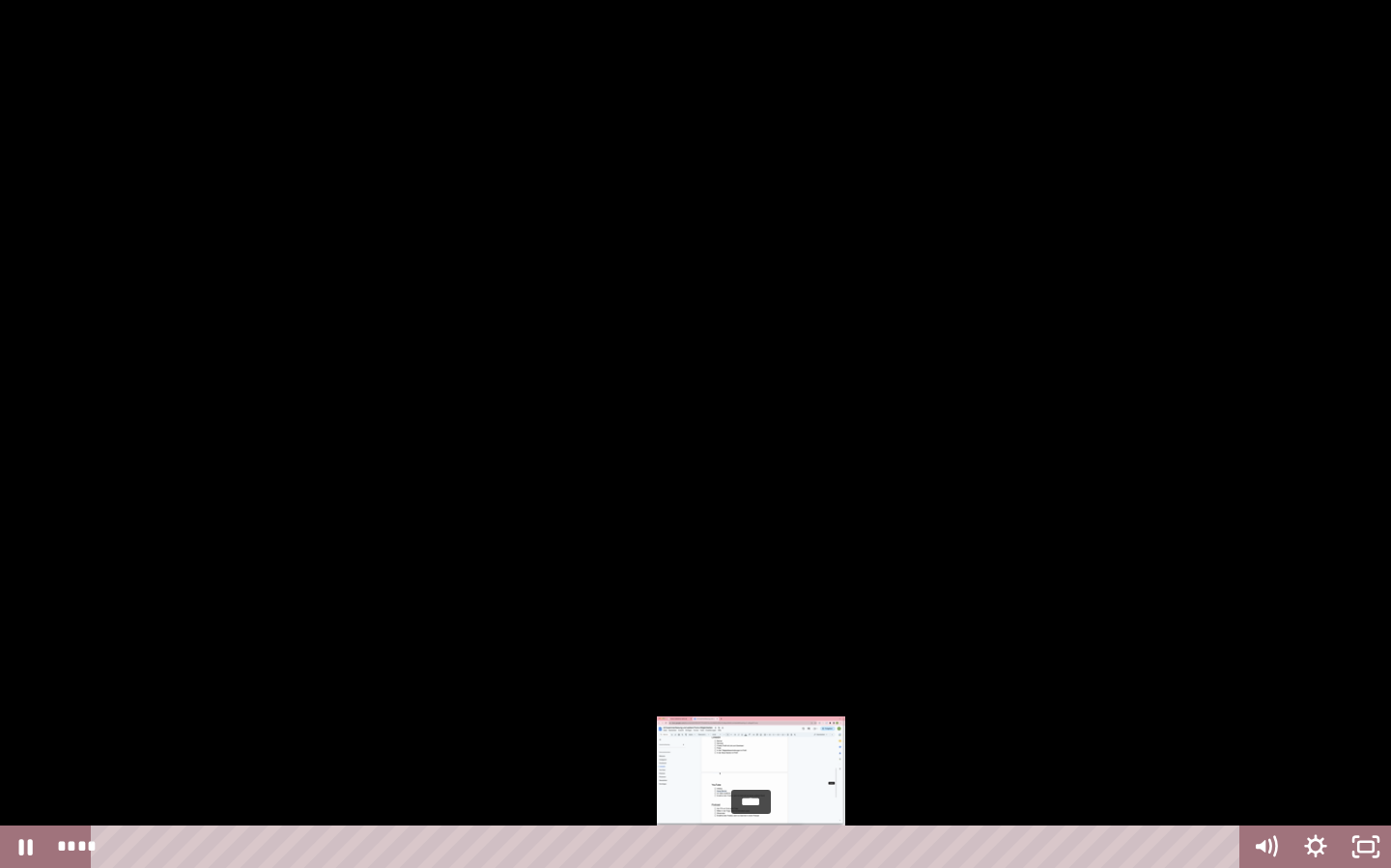 click on "****" at bounding box center (668, 847) 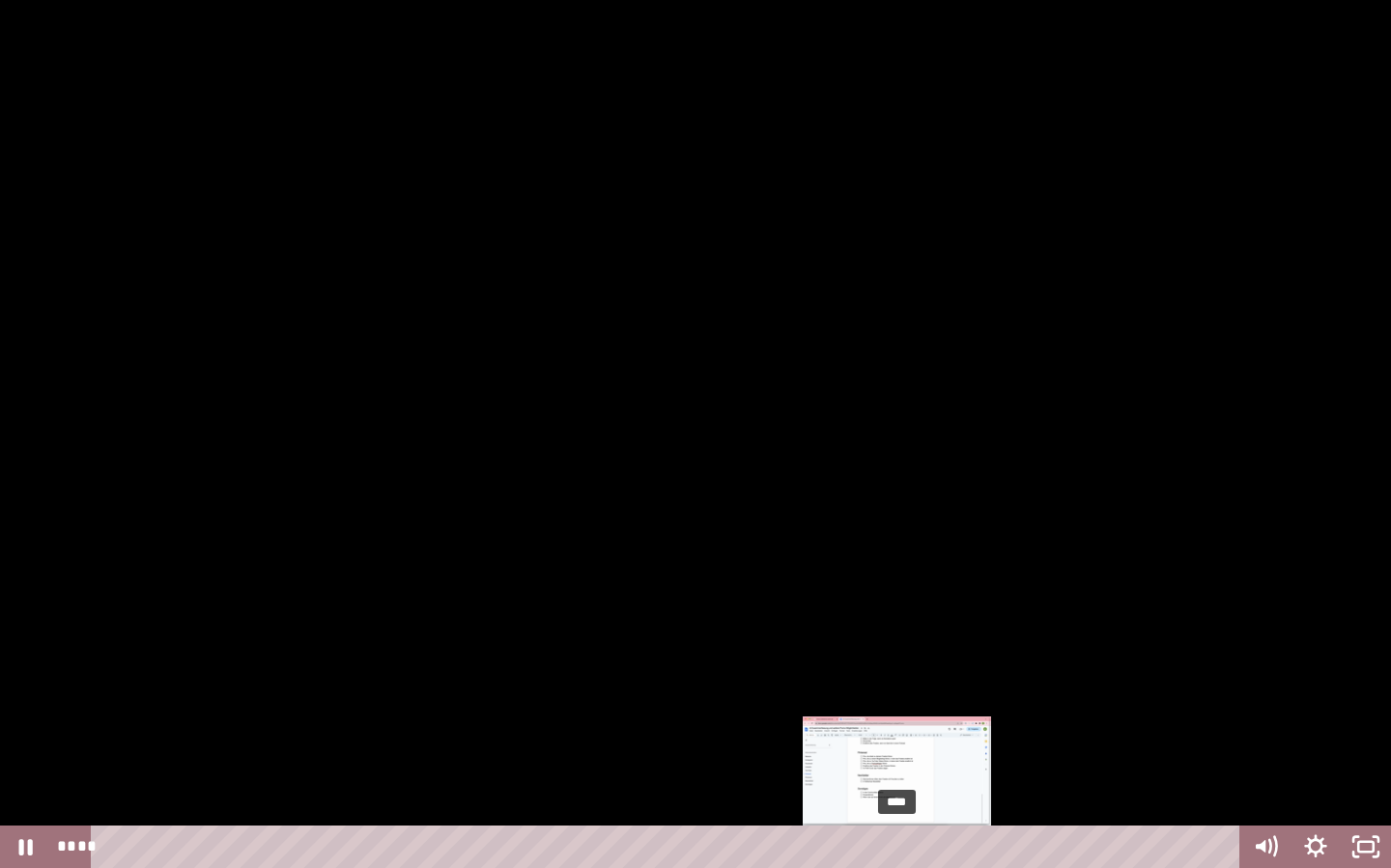 click on "****" at bounding box center (668, 847) 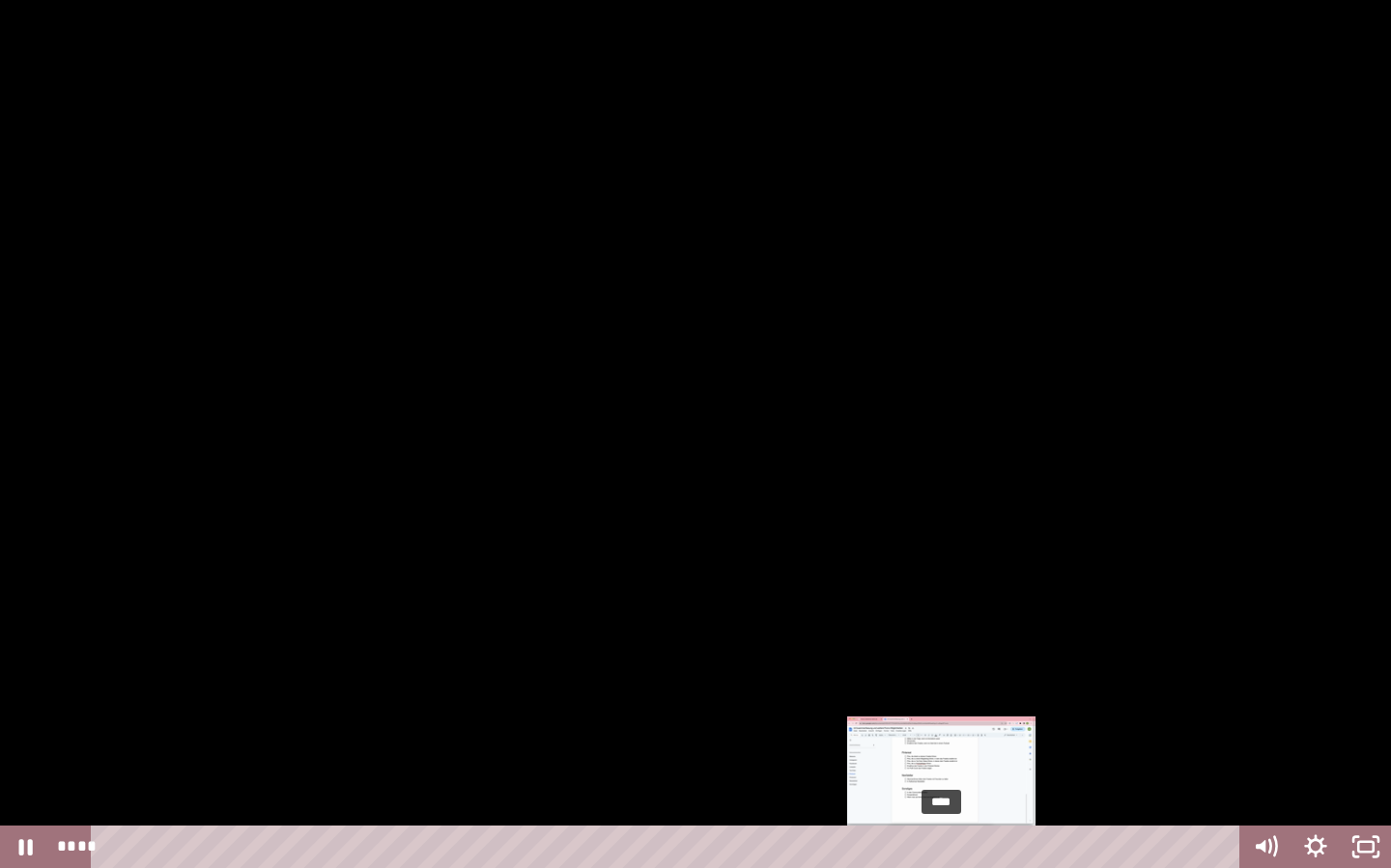 click on "****" at bounding box center [668, 847] 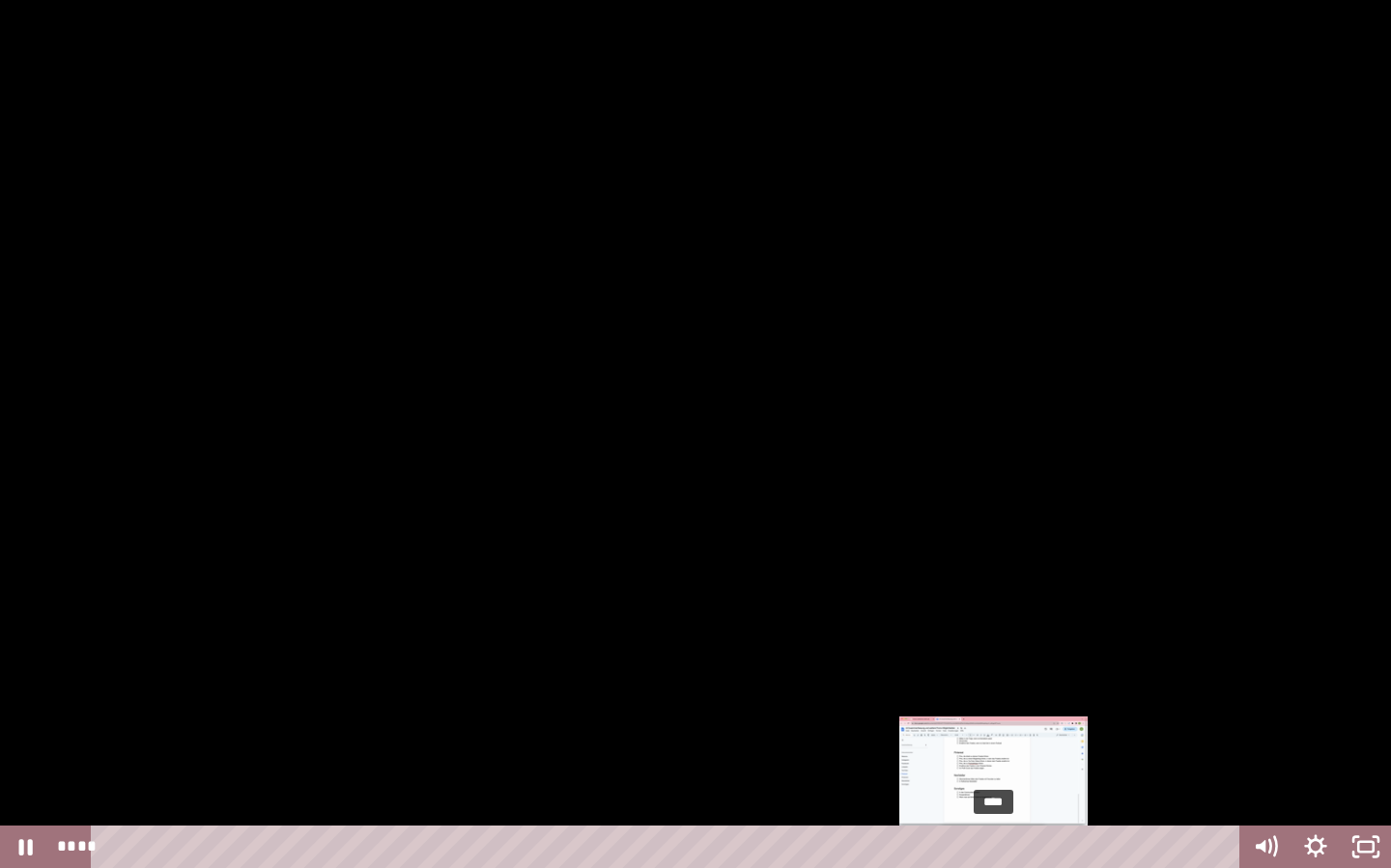 click on "****" at bounding box center [668, 847] 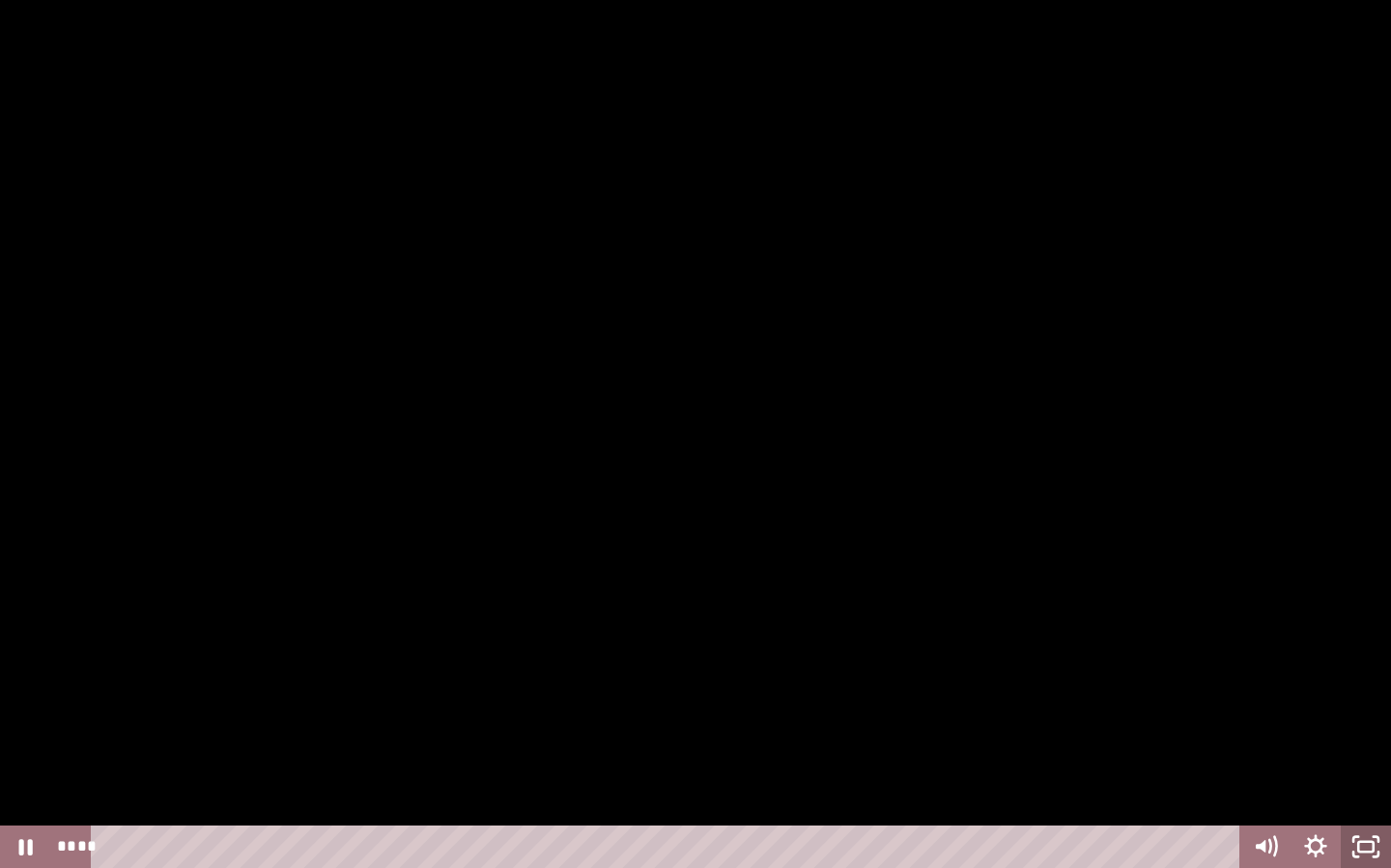 click 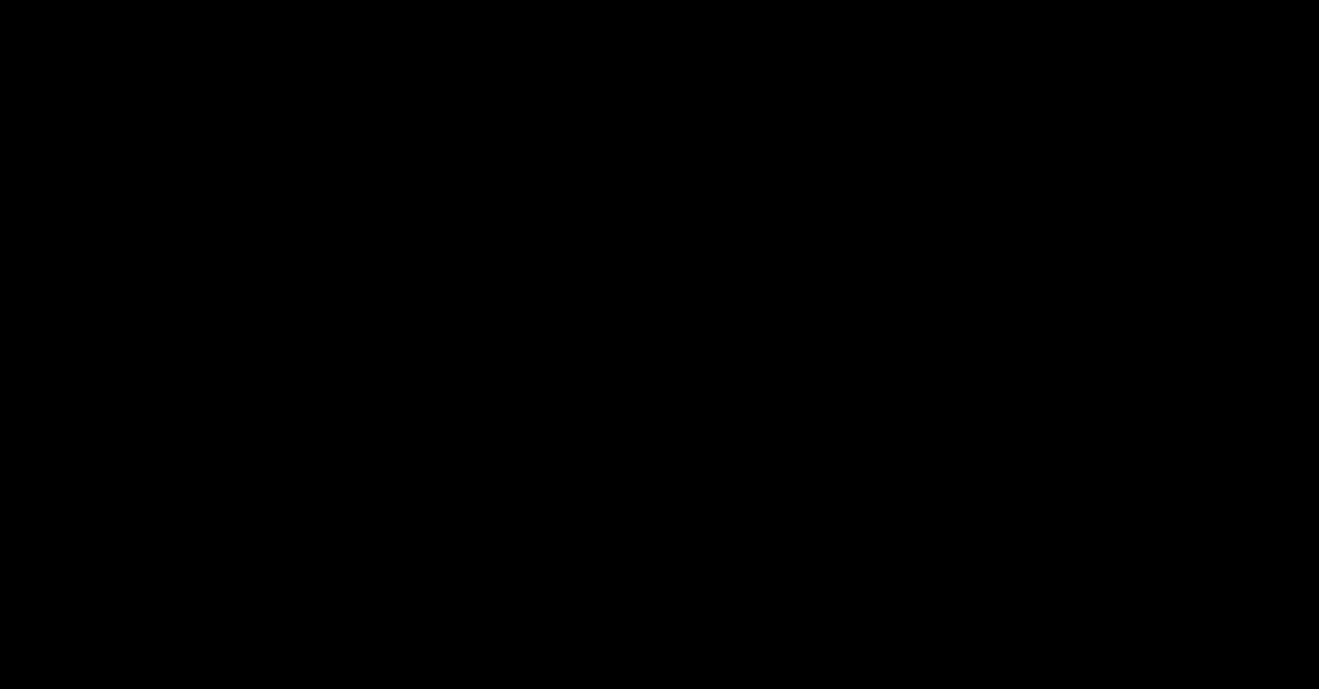 scroll, scrollTop: 666, scrollLeft: 0, axis: vertical 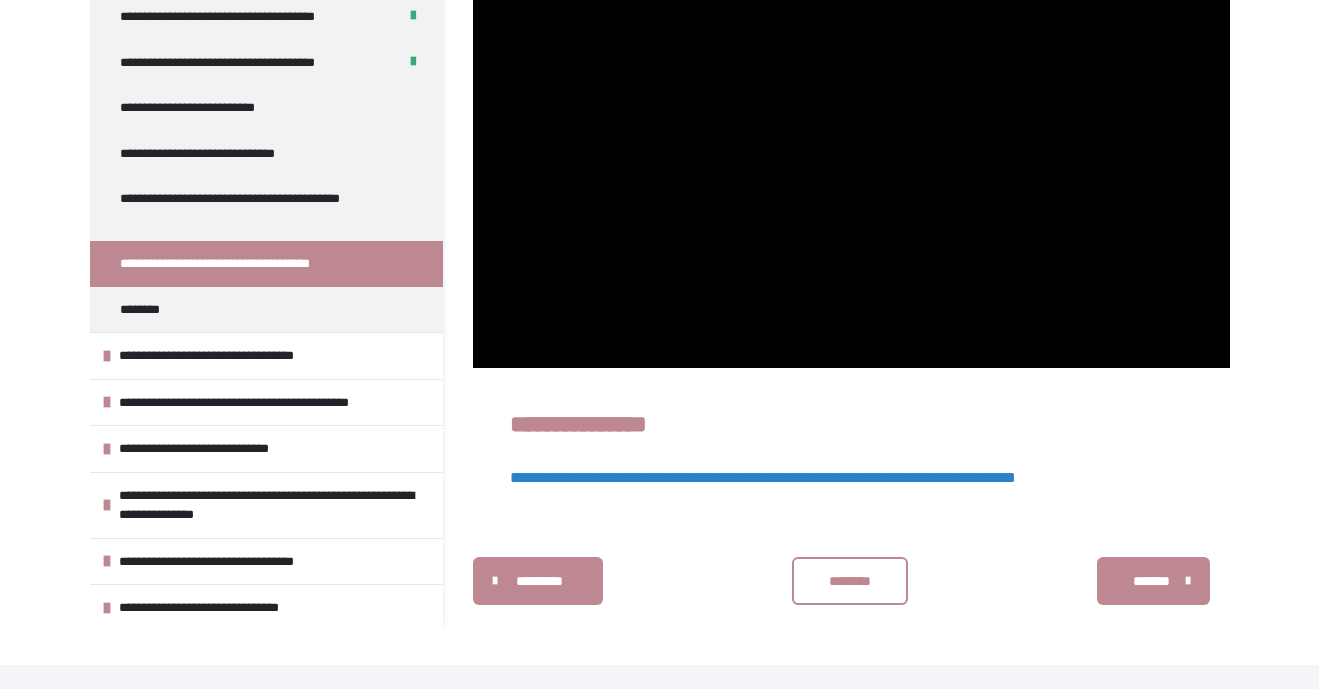 click on "**********" at bounding box center [763, 477] 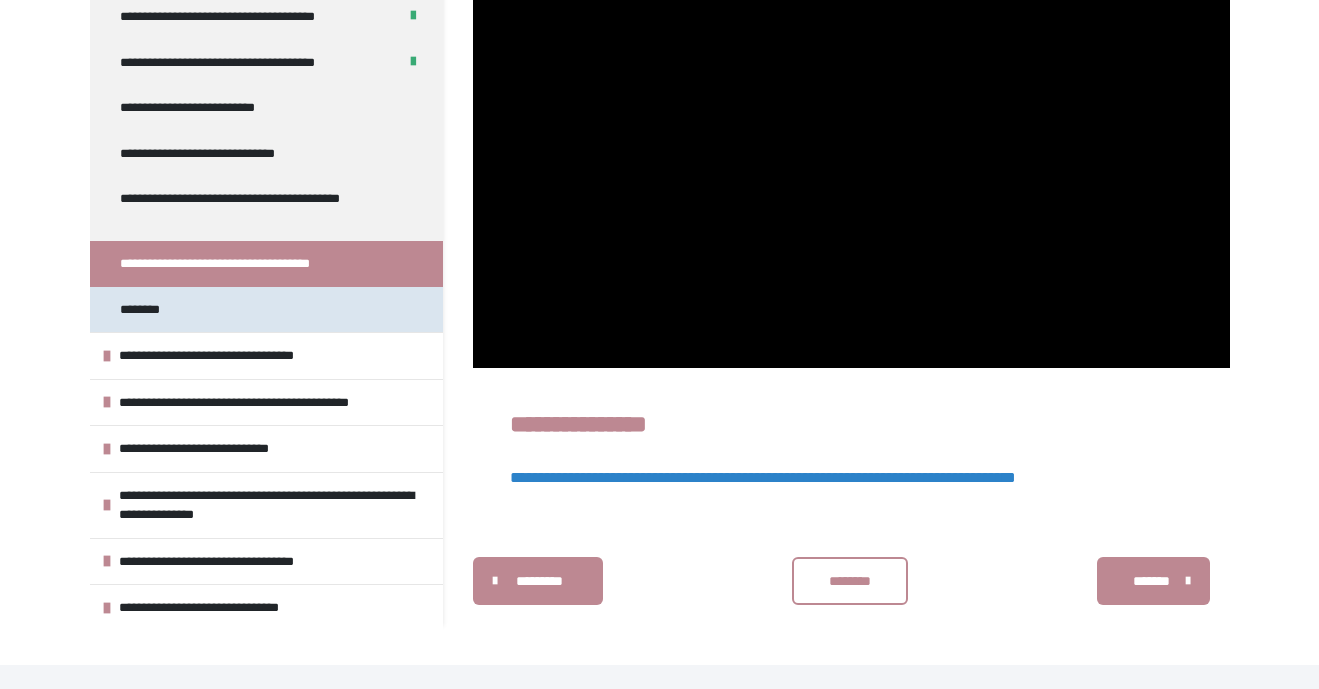 click on "********" at bounding box center (266, 310) 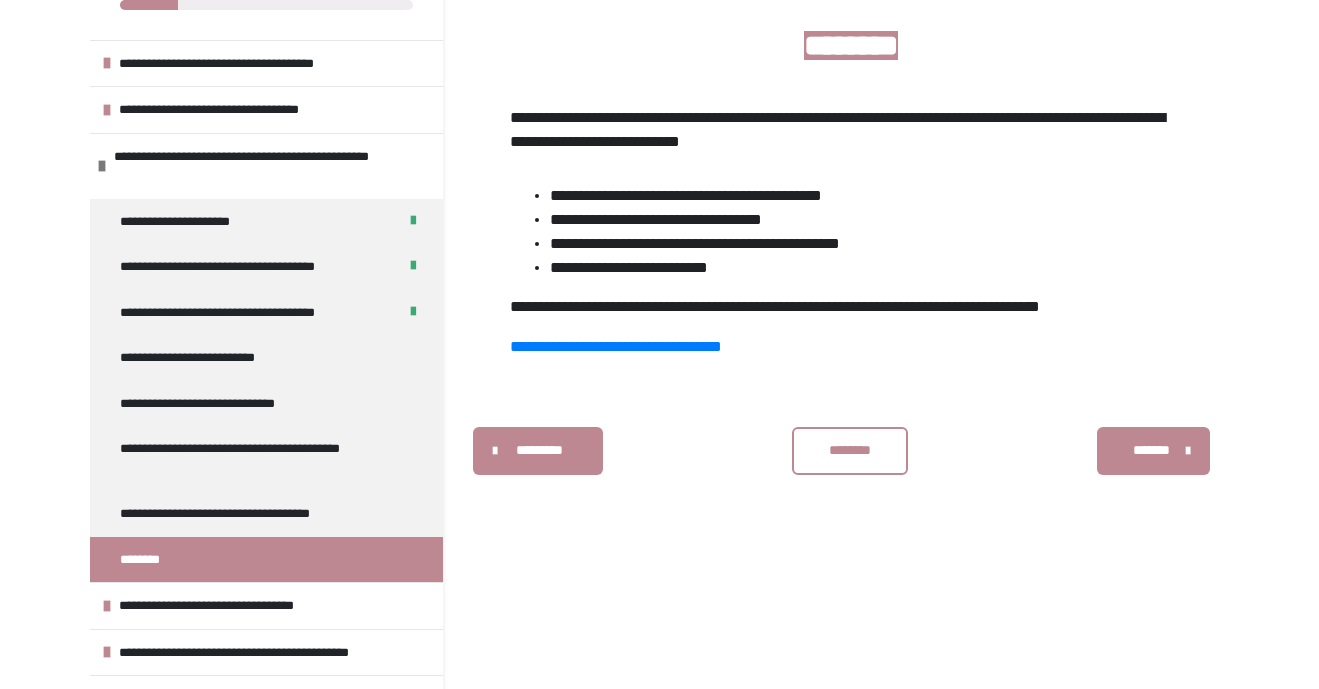 scroll, scrollTop: 413, scrollLeft: 0, axis: vertical 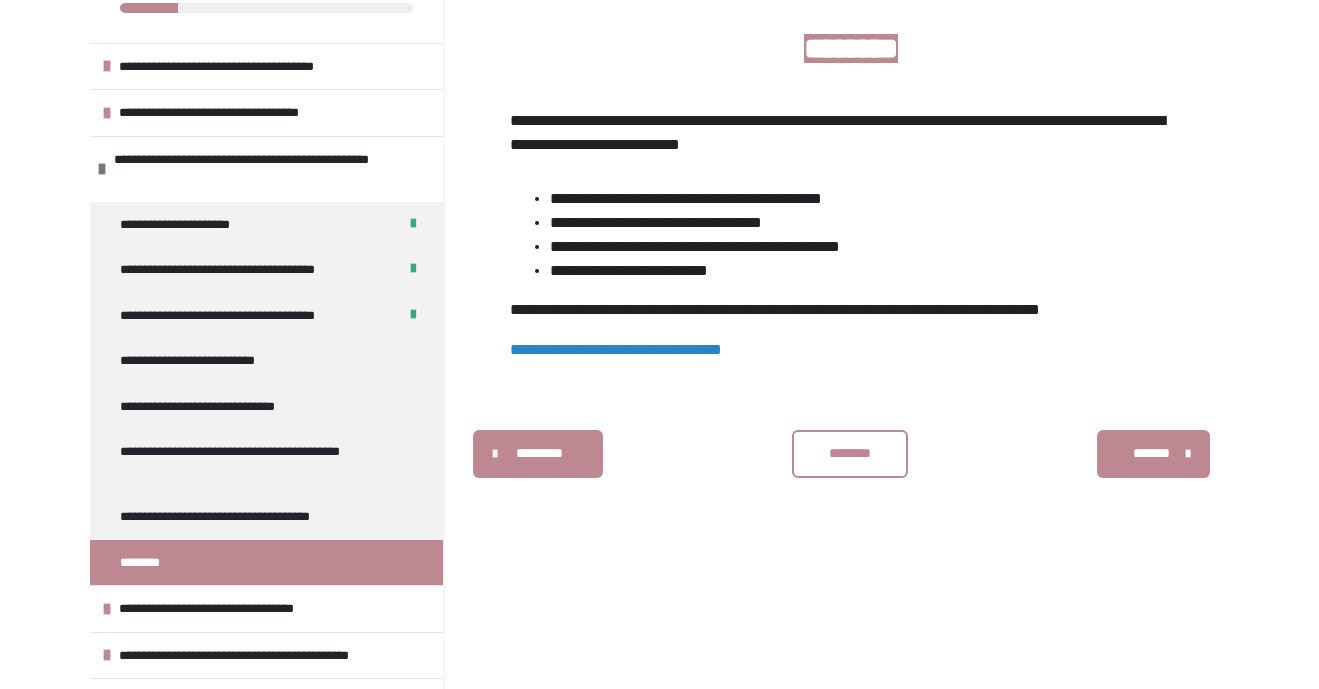 click on "**********" at bounding box center [616, 349] 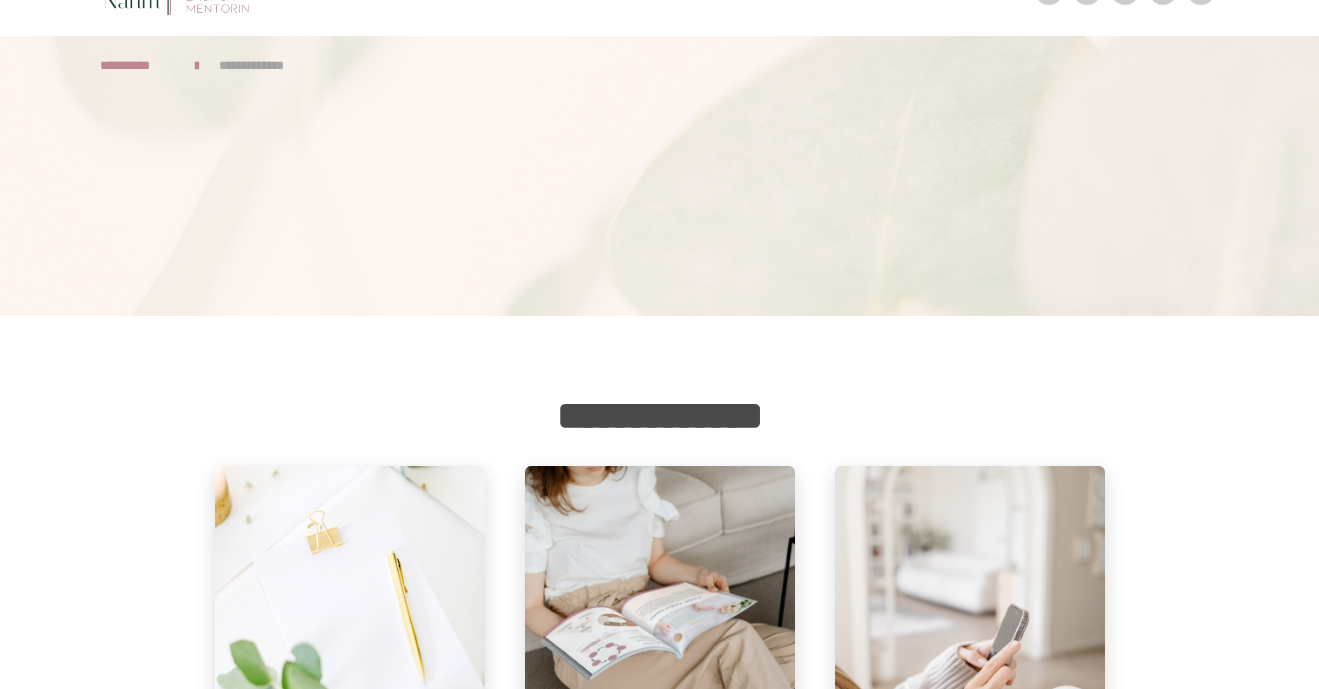 scroll, scrollTop: 68, scrollLeft: 0, axis: vertical 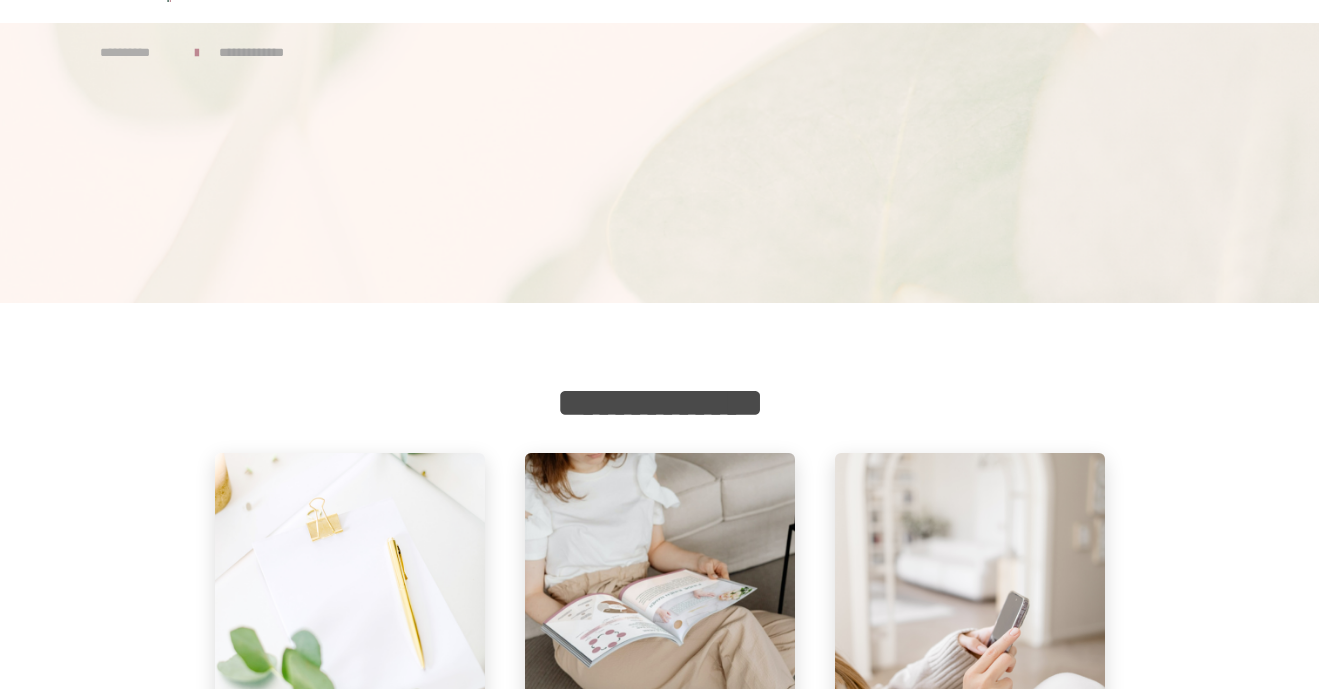 click on "**********" at bounding box center (137, 53) 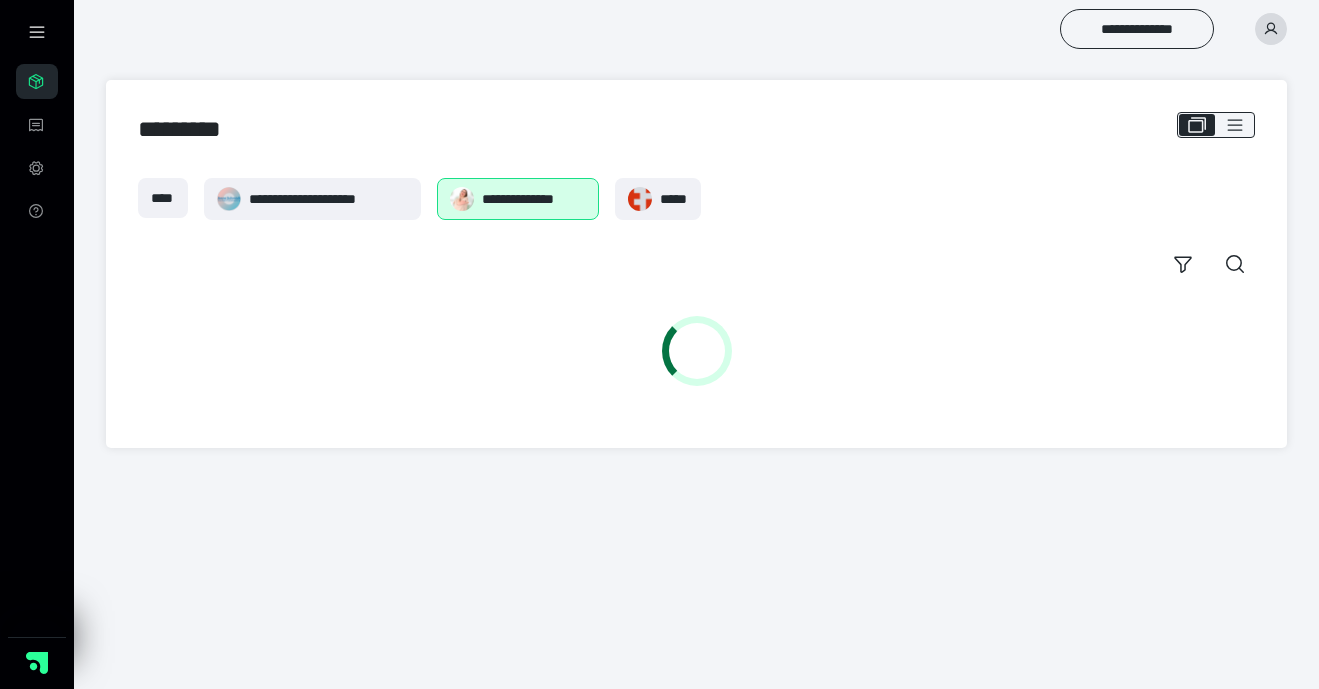 scroll, scrollTop: 0, scrollLeft: 0, axis: both 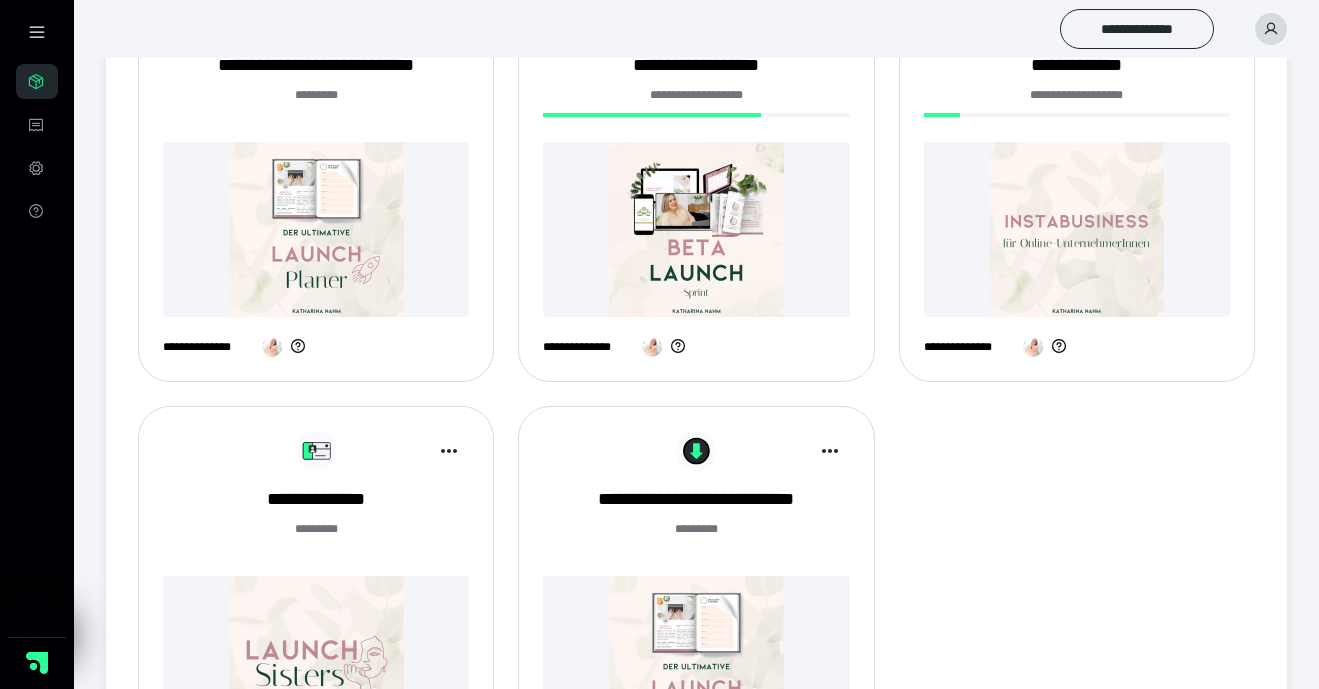click at bounding box center (316, 229) 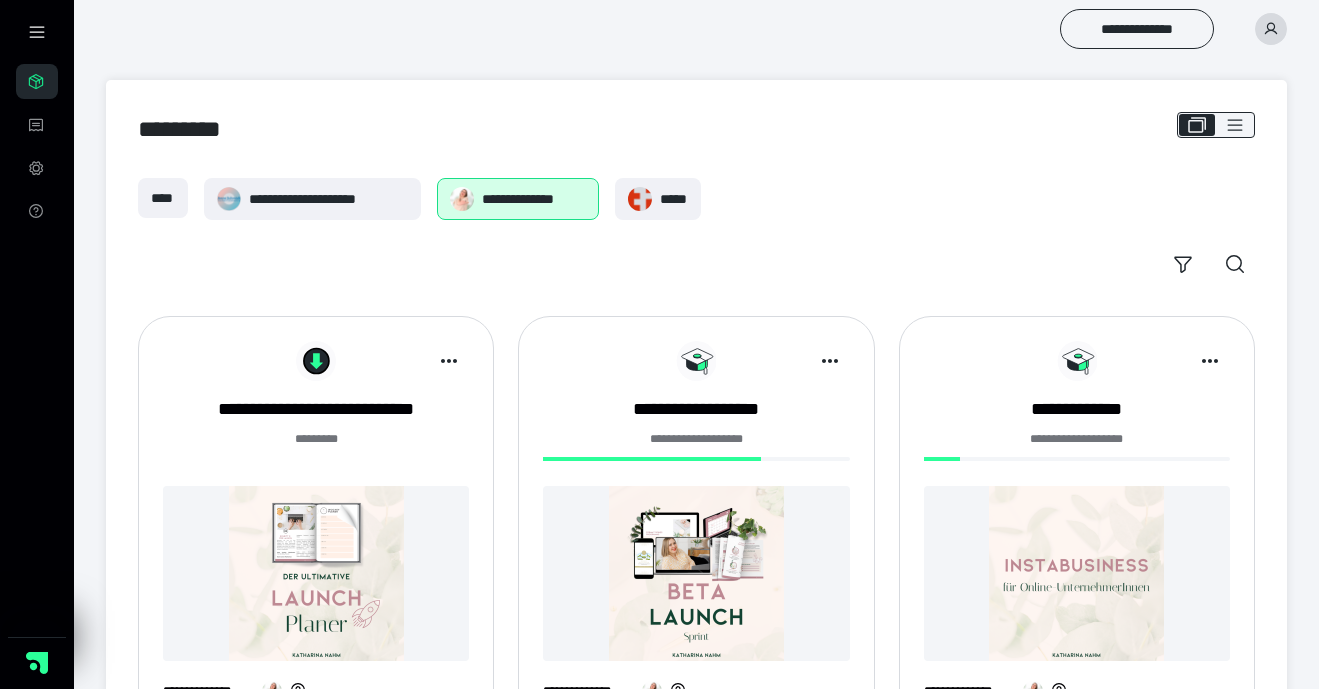 scroll, scrollTop: 344, scrollLeft: 0, axis: vertical 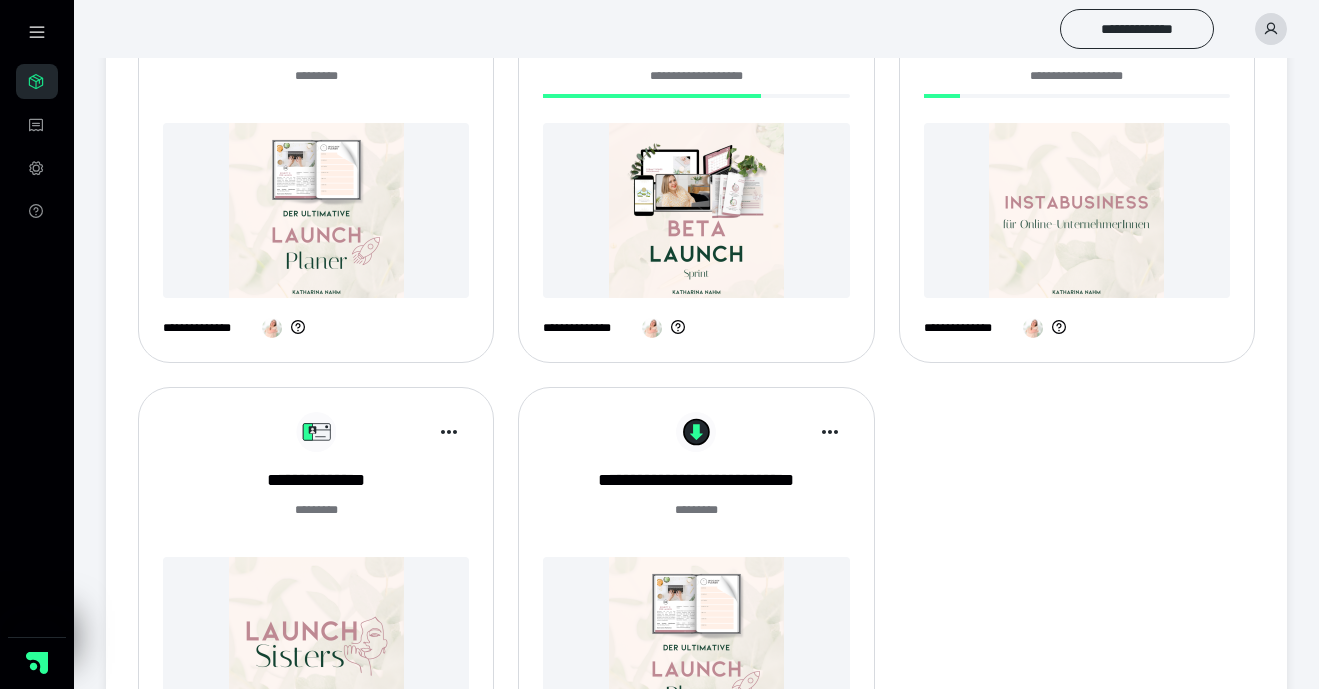 click at bounding box center (316, 210) 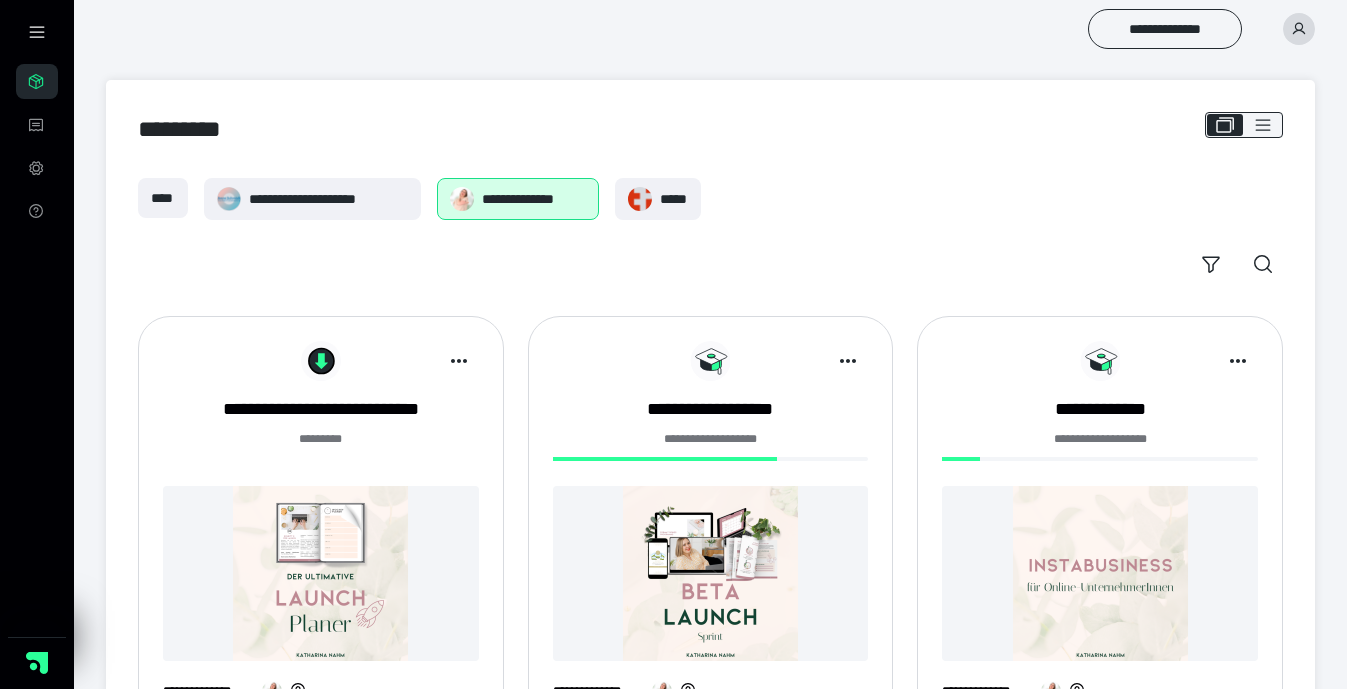 scroll, scrollTop: 363, scrollLeft: 0, axis: vertical 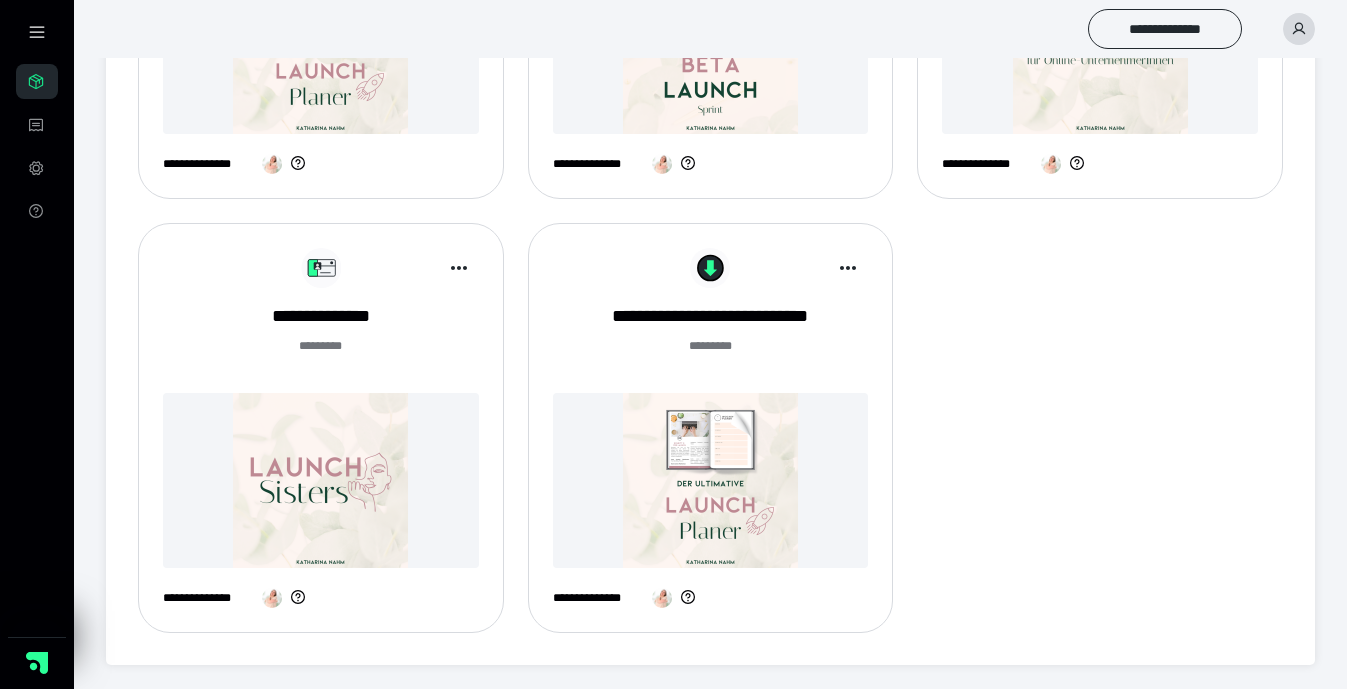 click on "**********" at bounding box center (321, 436) 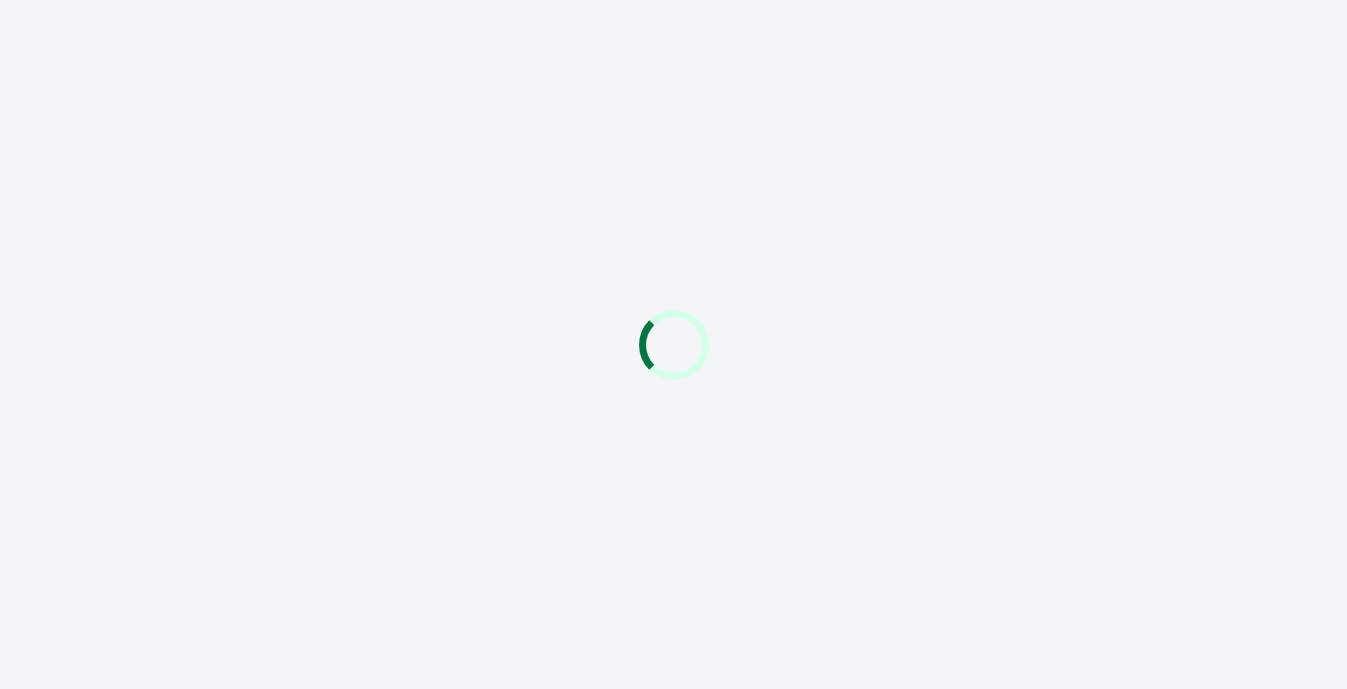 scroll, scrollTop: 0, scrollLeft: 0, axis: both 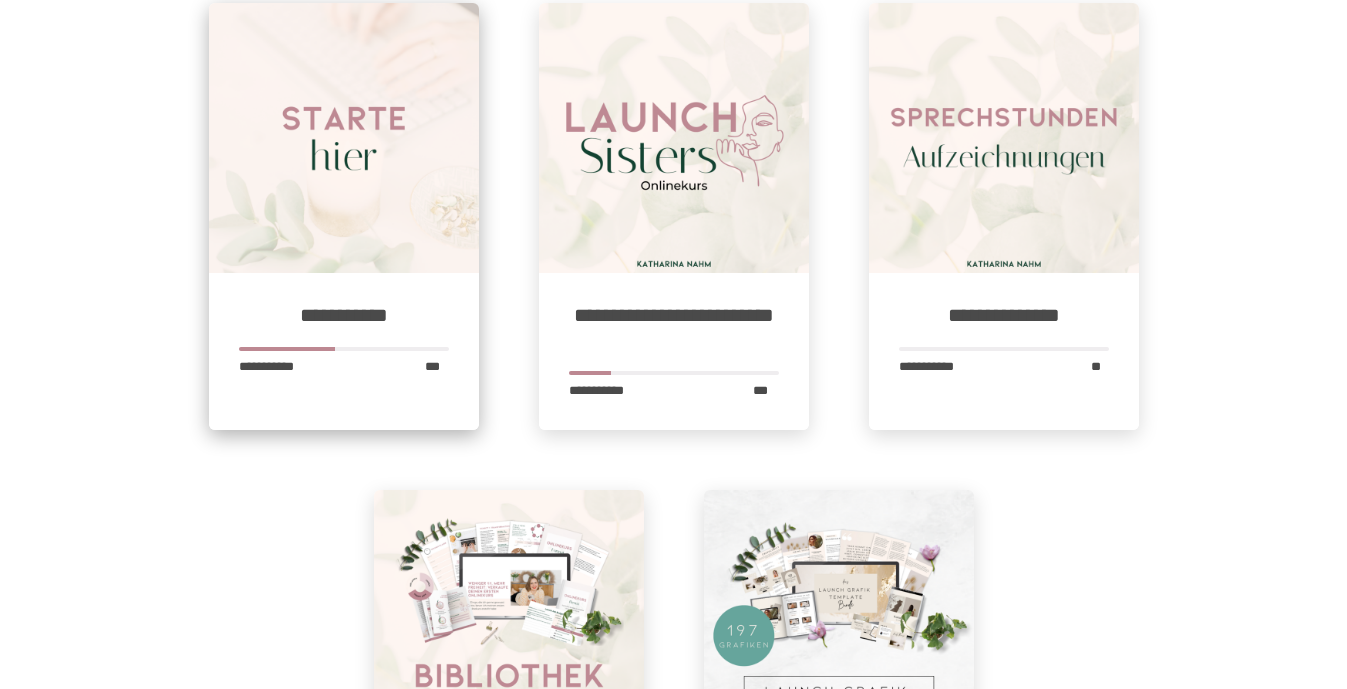 click on "**********" at bounding box center (344, 352) 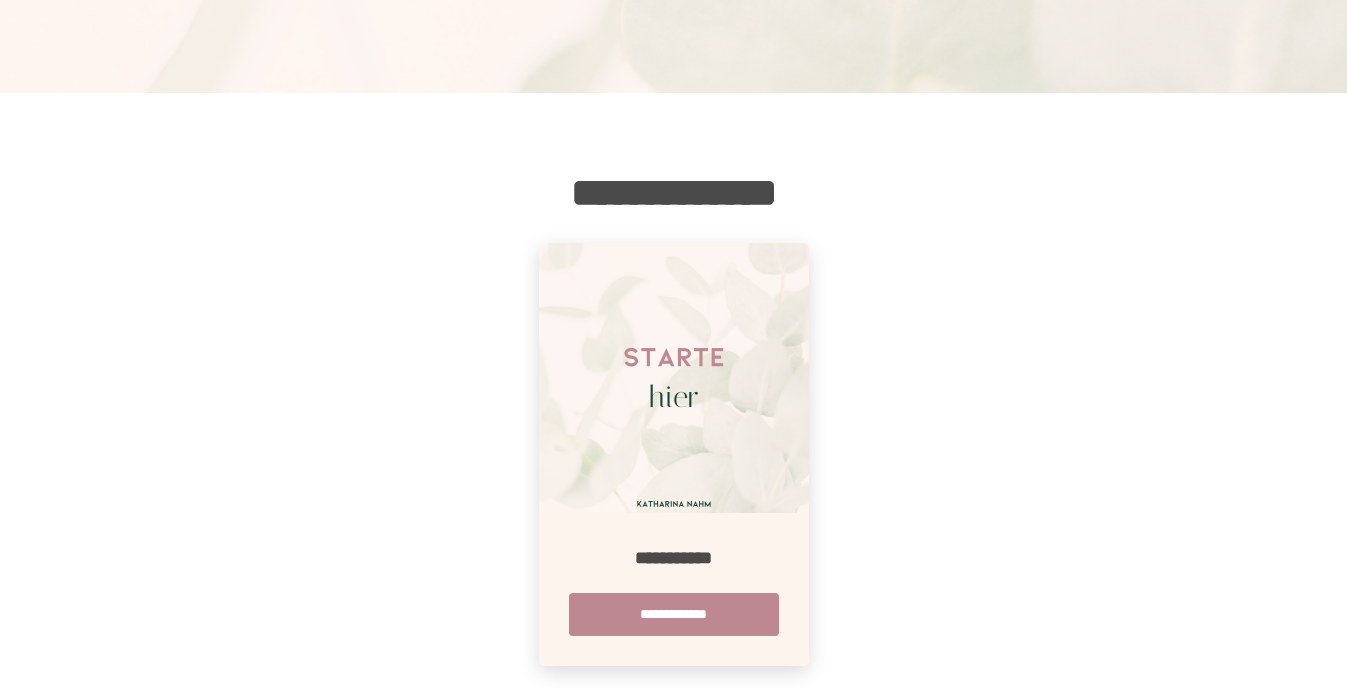 scroll, scrollTop: 315, scrollLeft: 0, axis: vertical 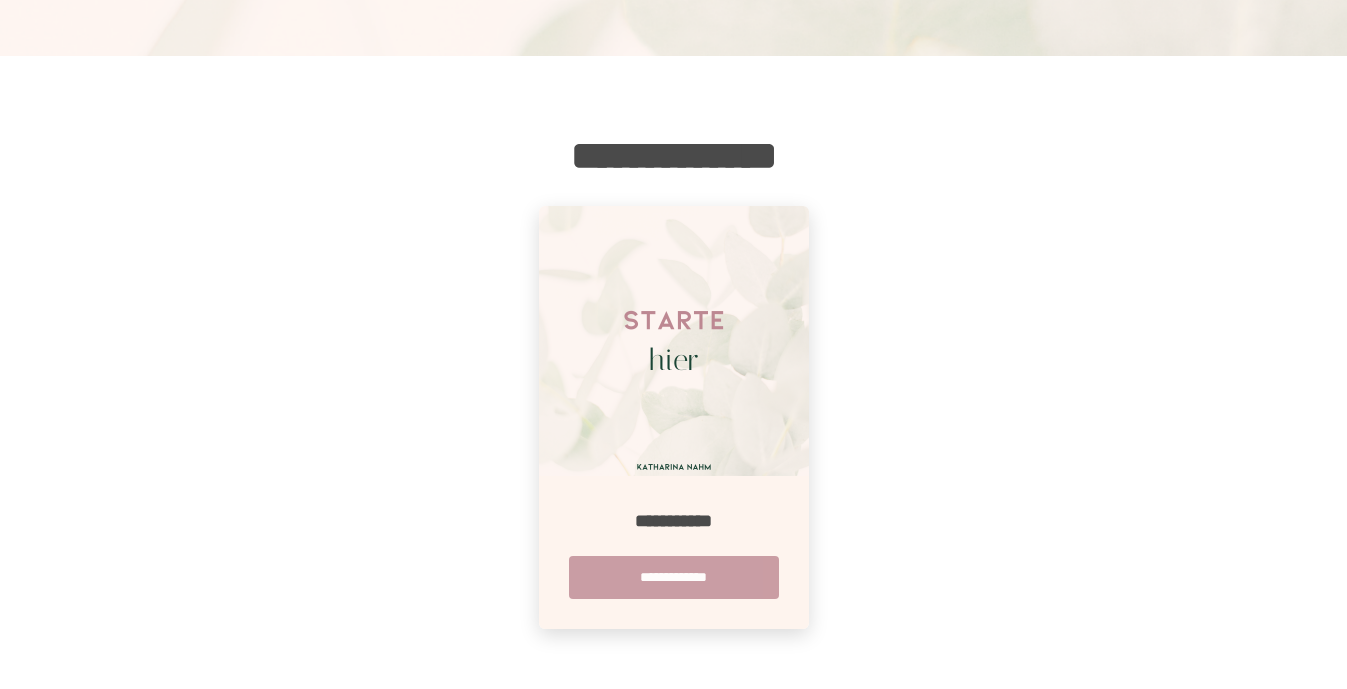 click on "**********" at bounding box center (674, 577) 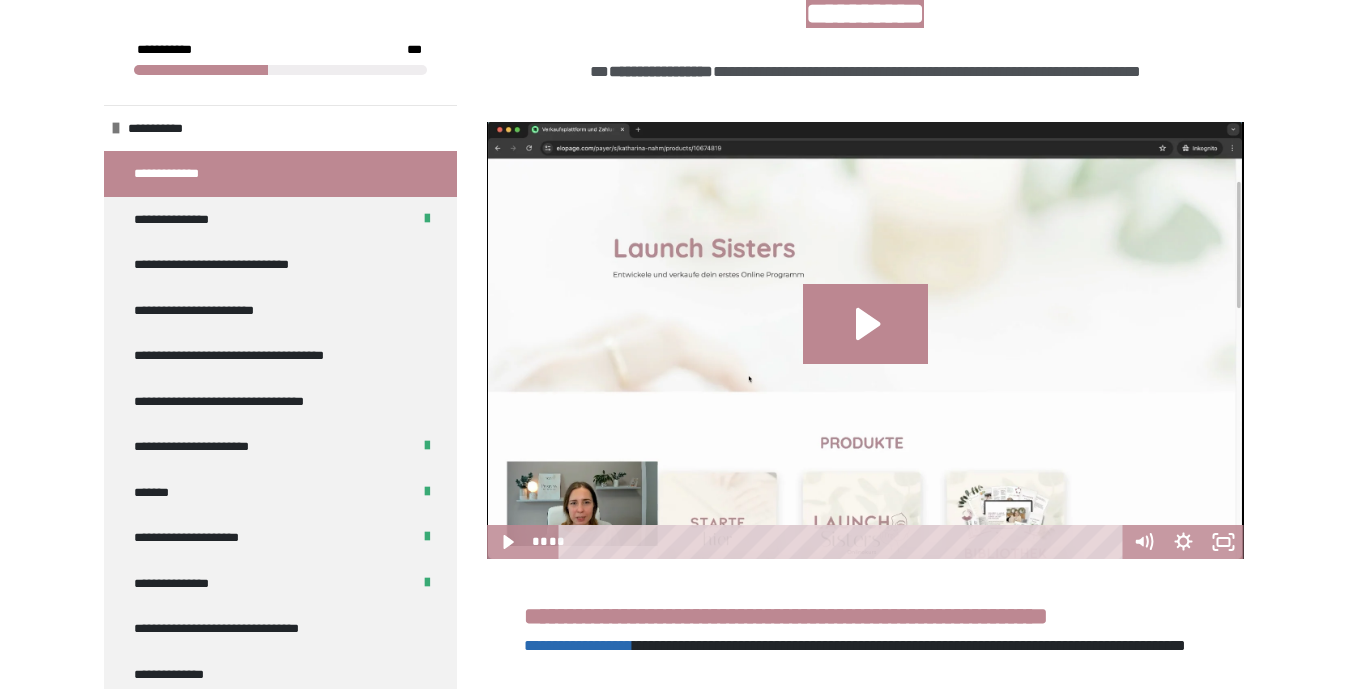 scroll, scrollTop: 455, scrollLeft: 0, axis: vertical 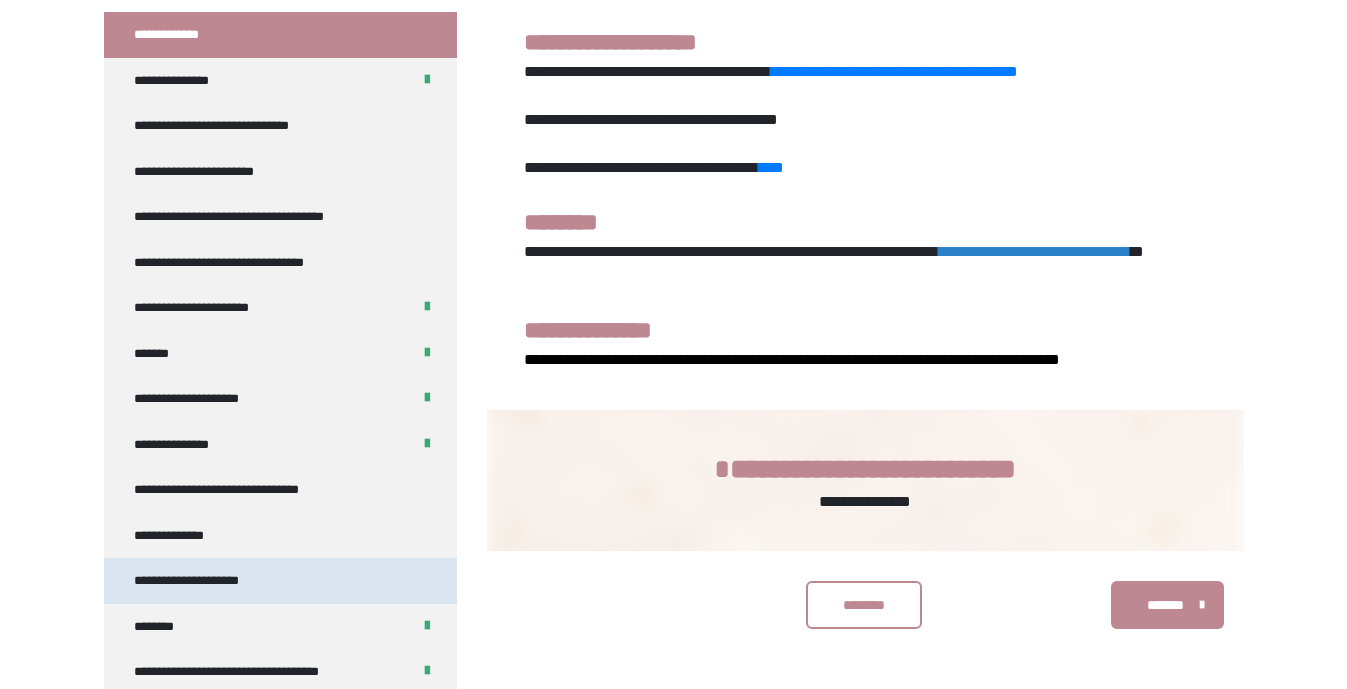click on "**********" at bounding box center [280, 581] 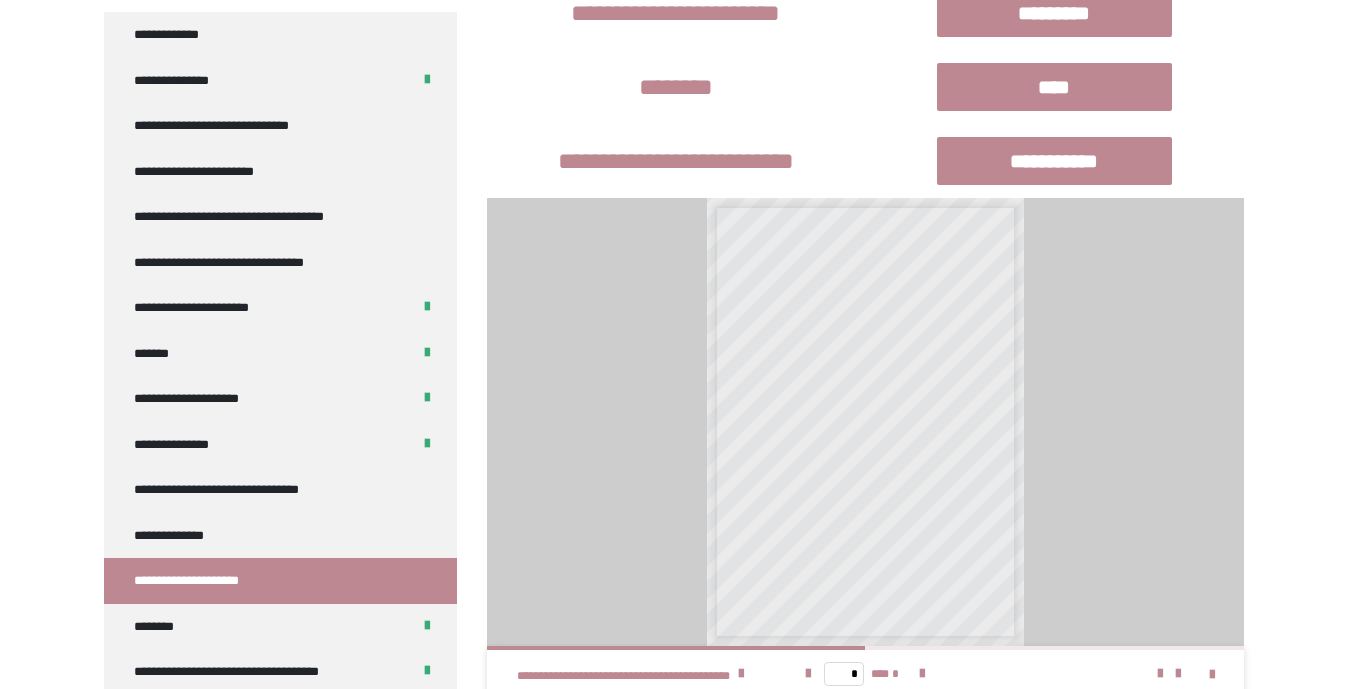 scroll, scrollTop: 1845, scrollLeft: 0, axis: vertical 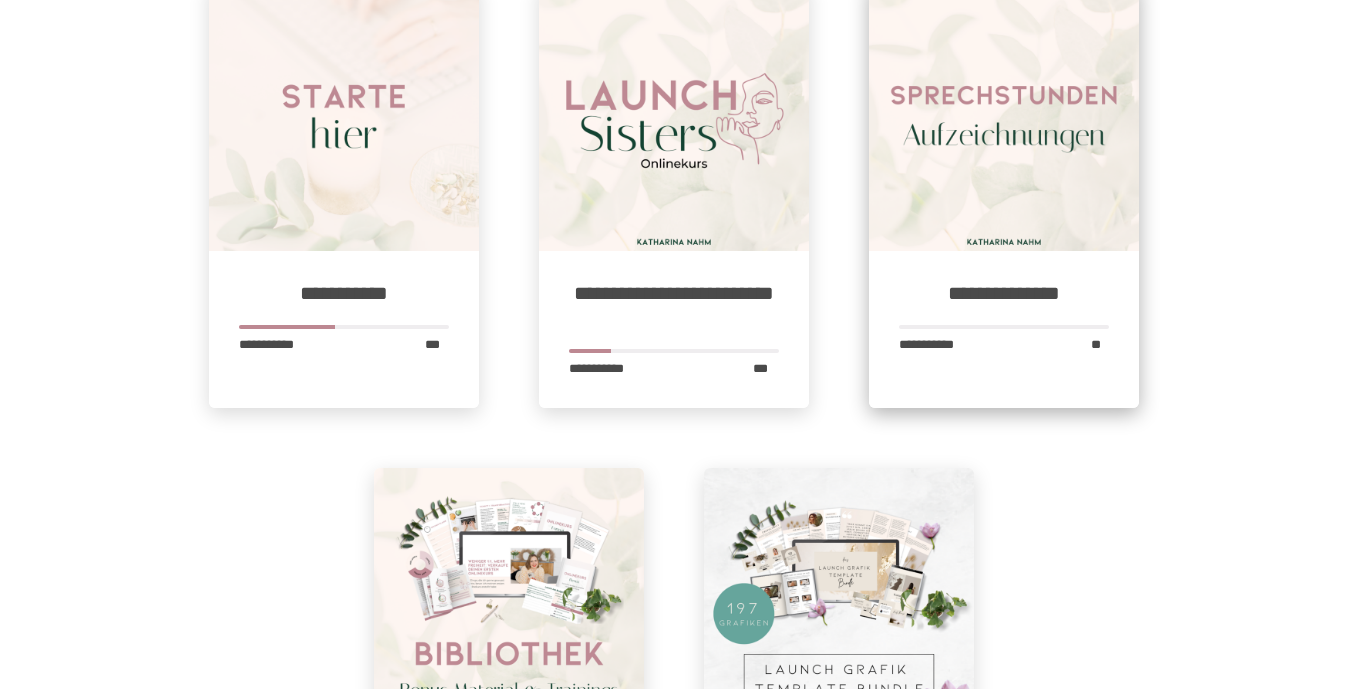 click at bounding box center (1004, 116) 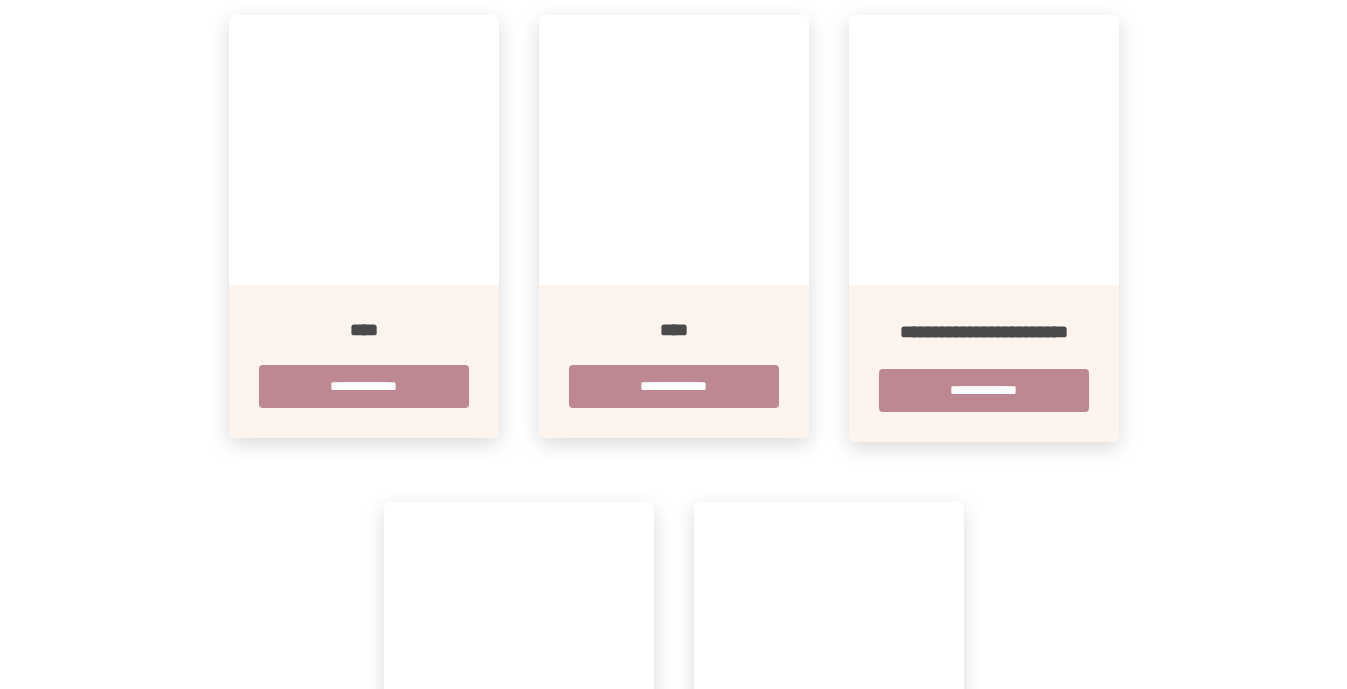 scroll, scrollTop: 1475, scrollLeft: 0, axis: vertical 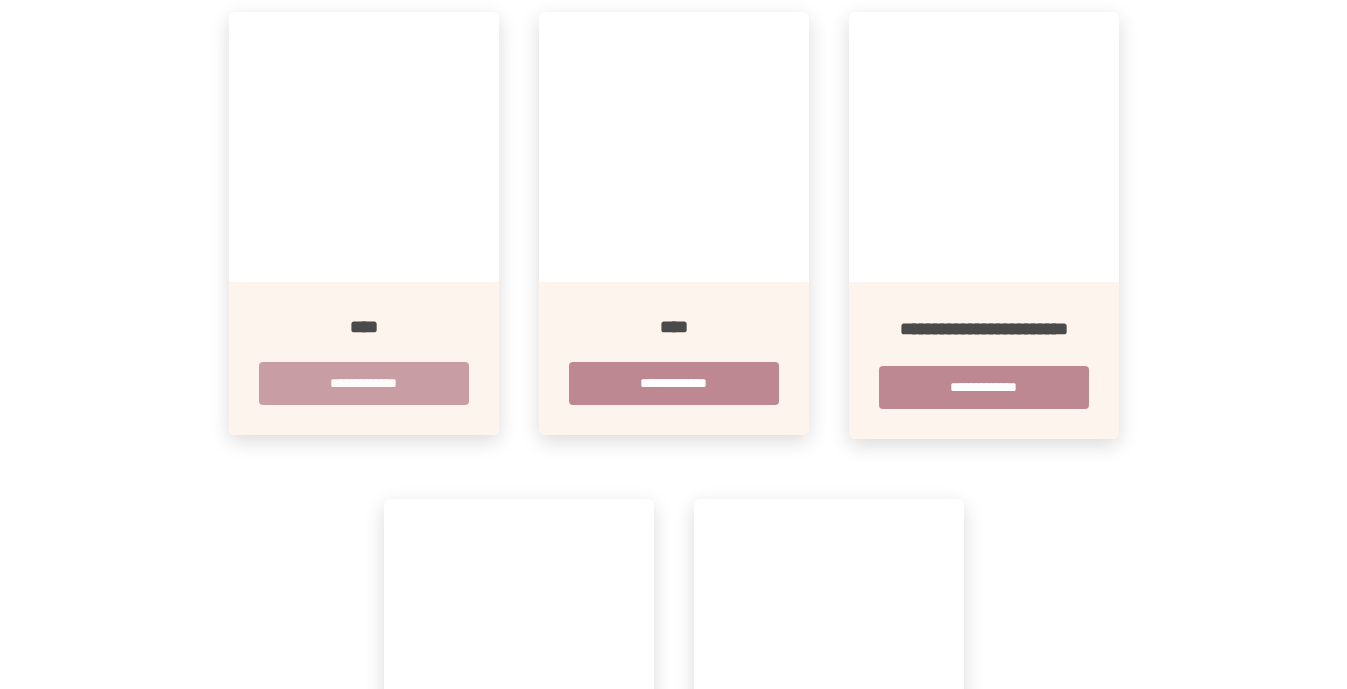 click on "**********" at bounding box center (364, 383) 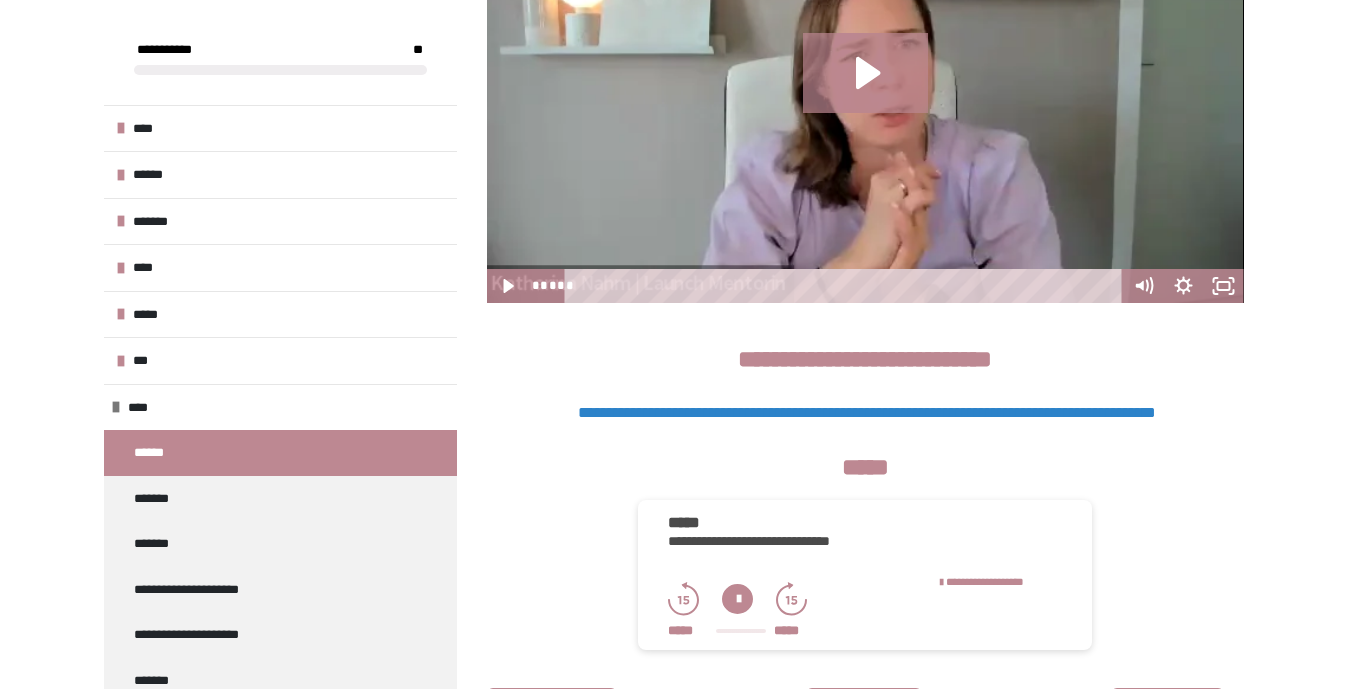 scroll, scrollTop: 523, scrollLeft: 0, axis: vertical 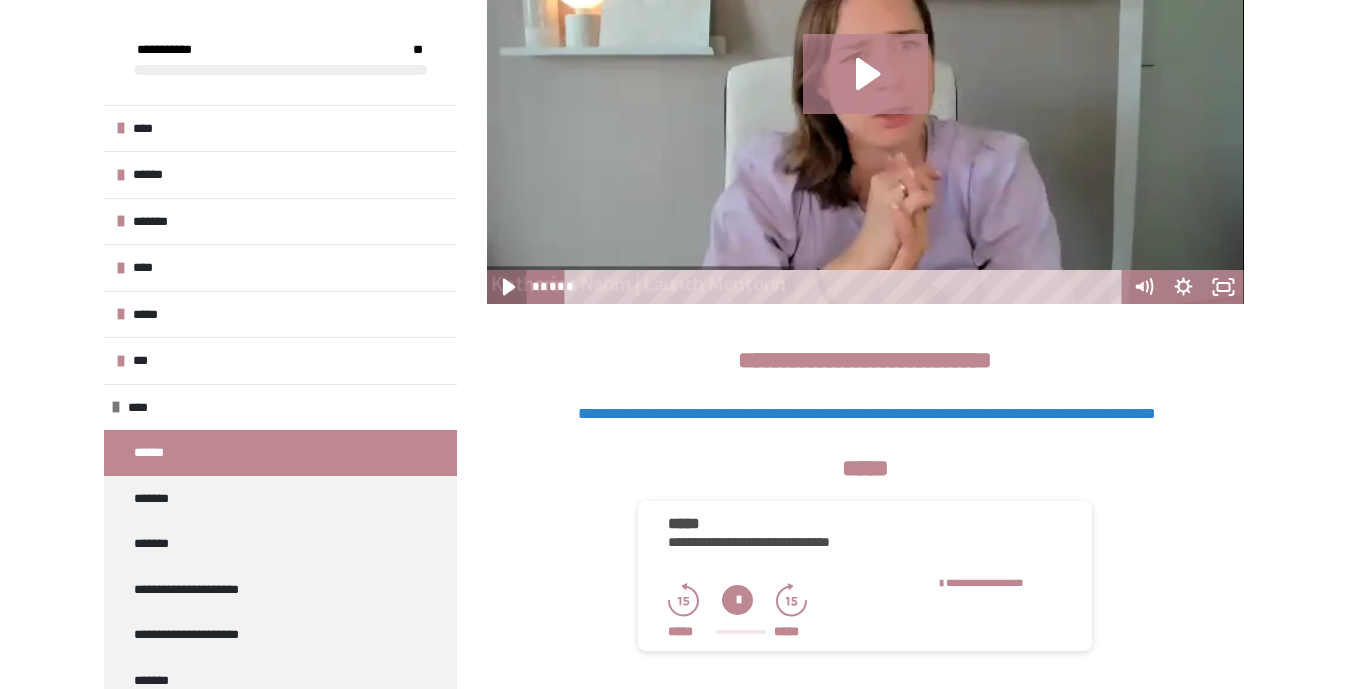 click 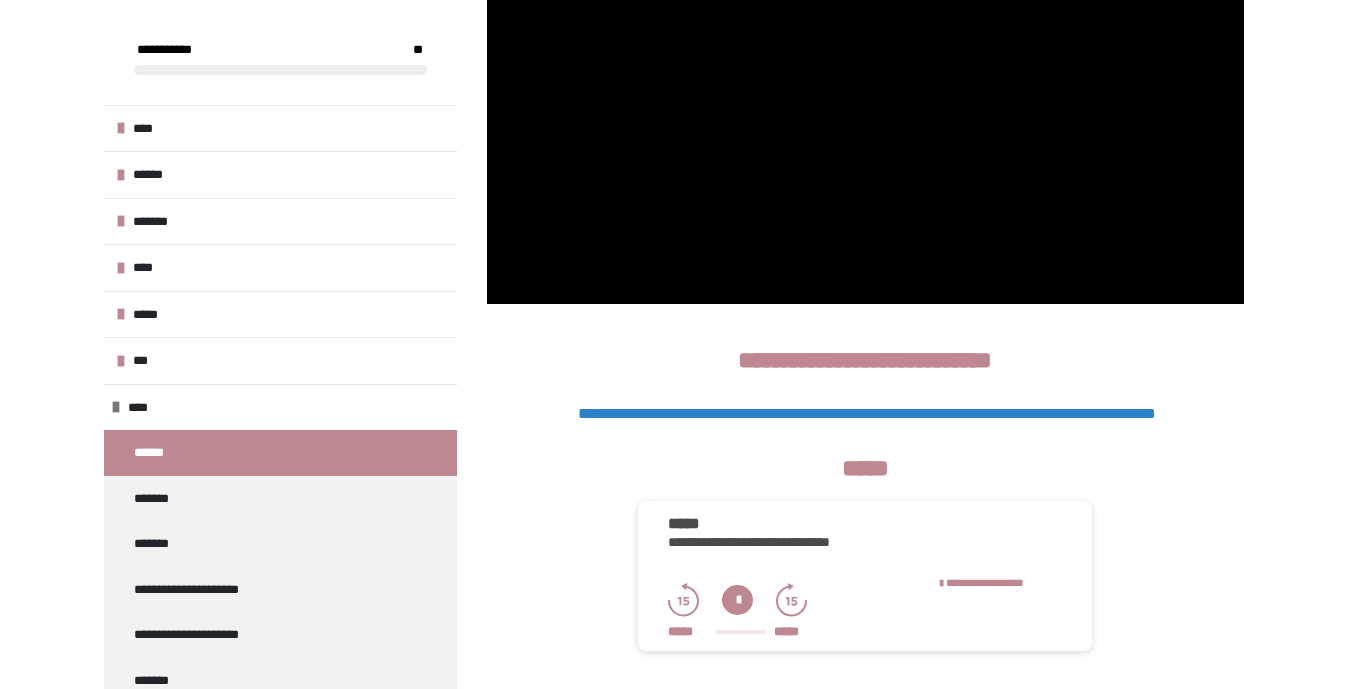 click on "**********" at bounding box center (867, 413) 